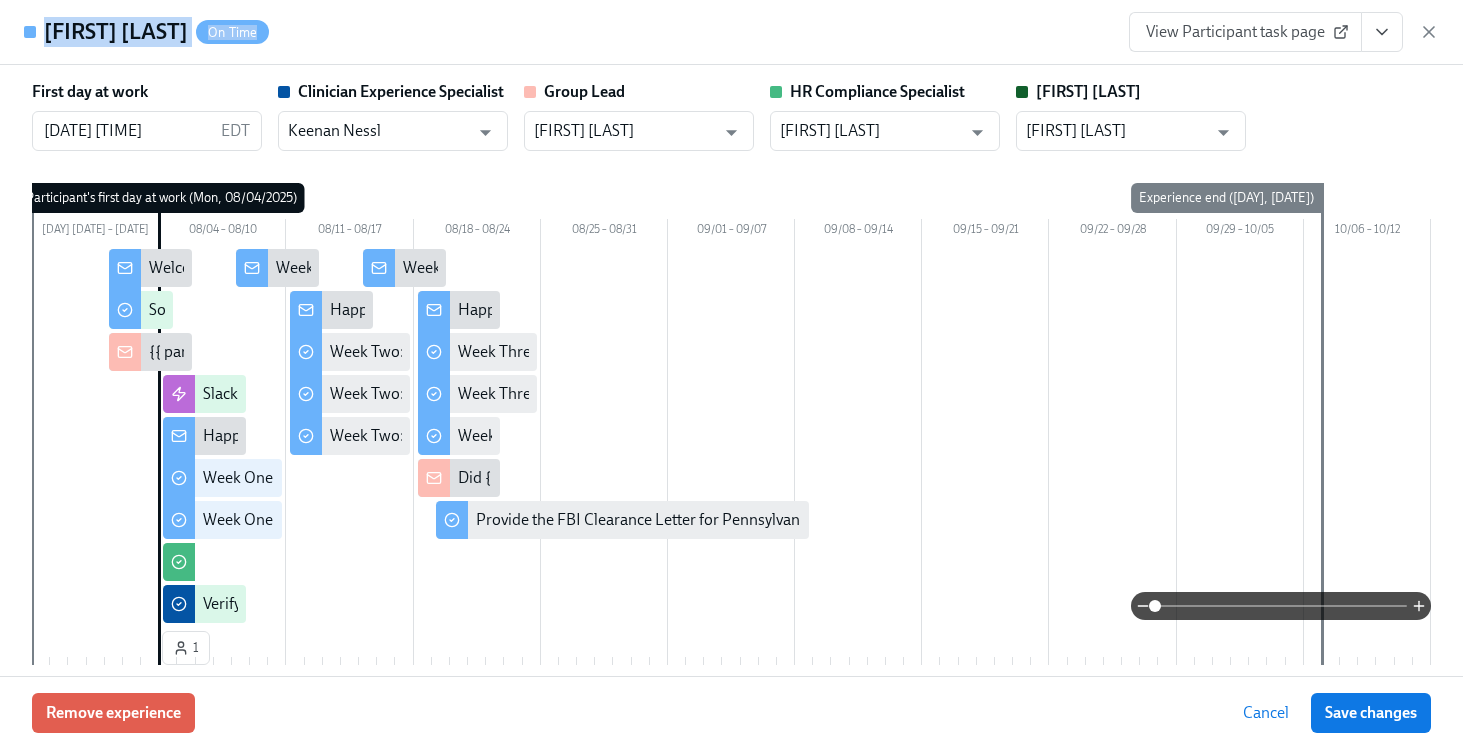 scroll, scrollTop: 1650, scrollLeft: 0, axis: vertical 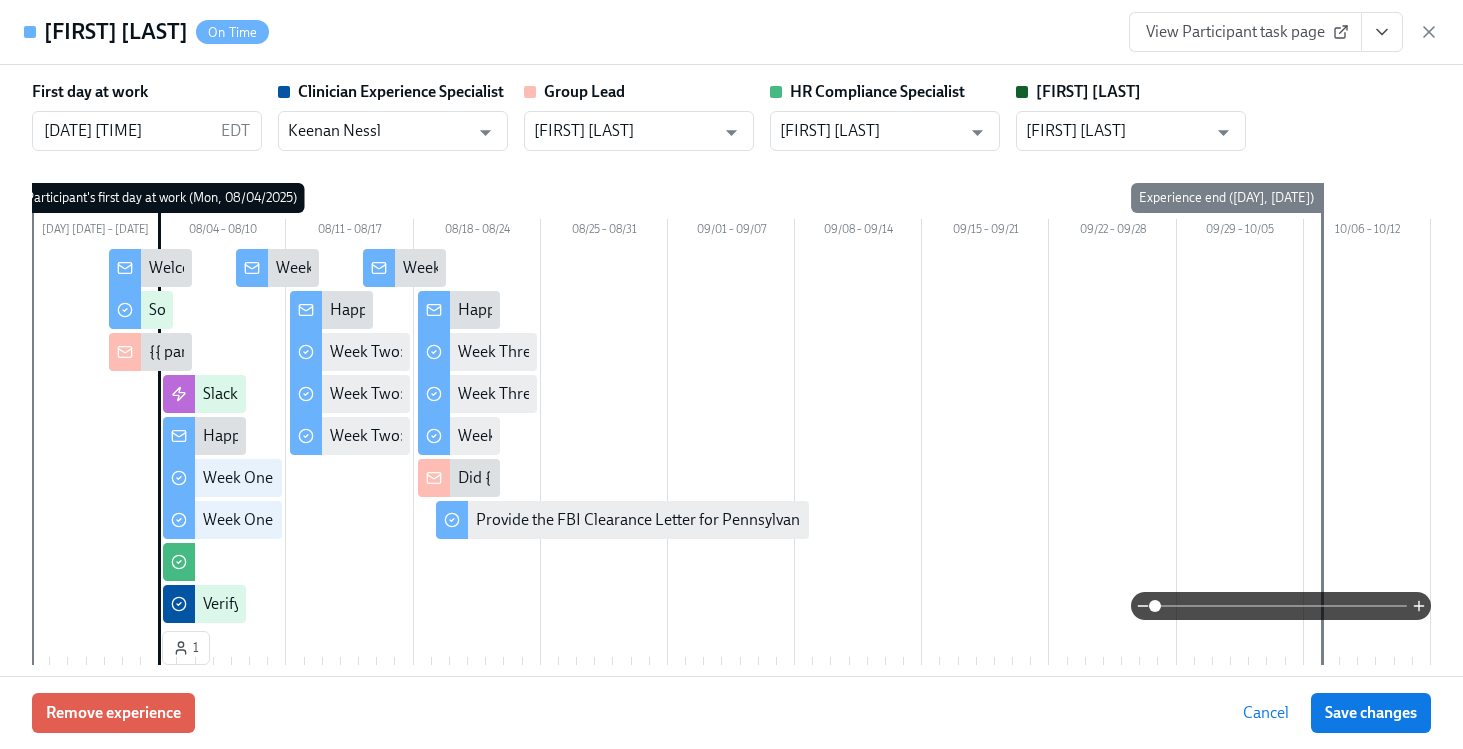 click on "View Participant task page" at bounding box center (1284, 32) 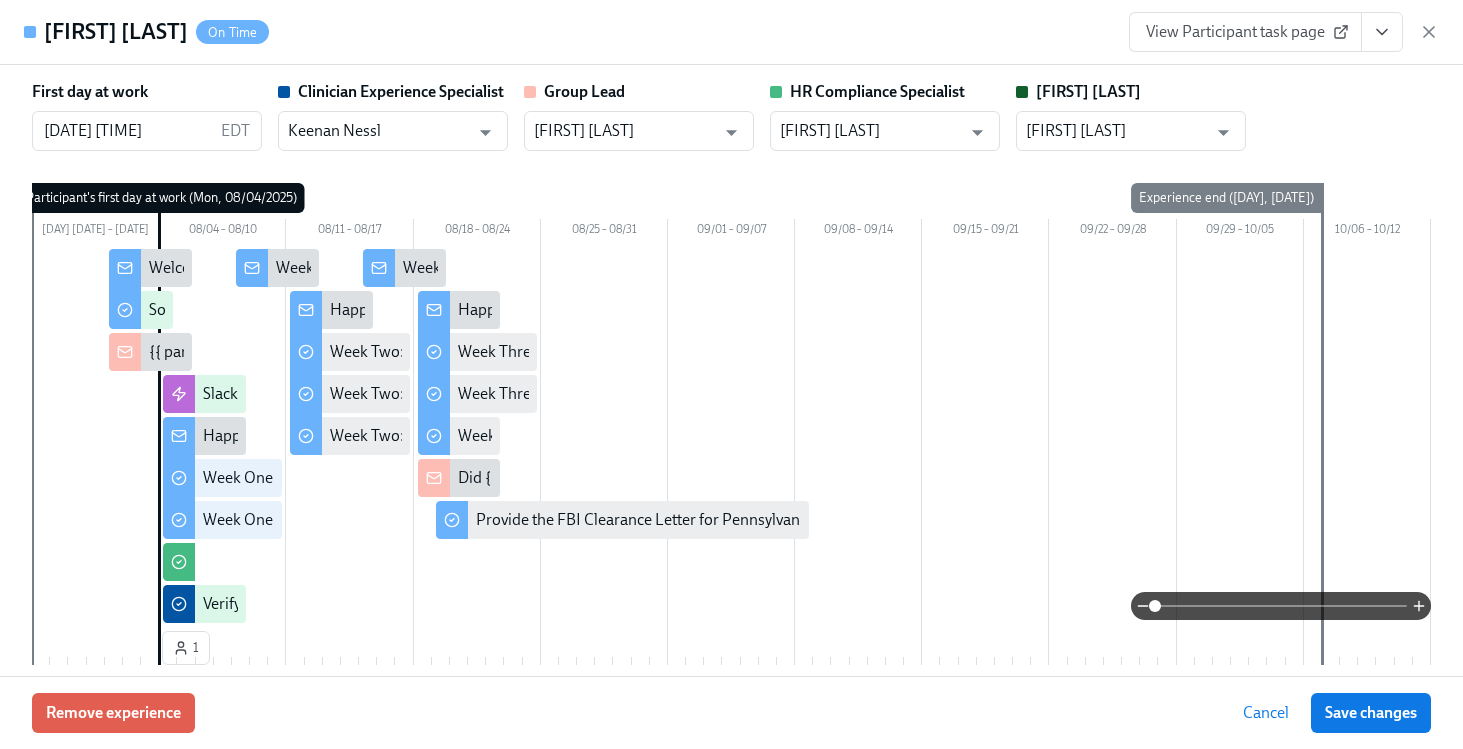 drag, startPoint x: 1426, startPoint y: 26, endPoint x: 1192, endPoint y: 264, distance: 333.7664 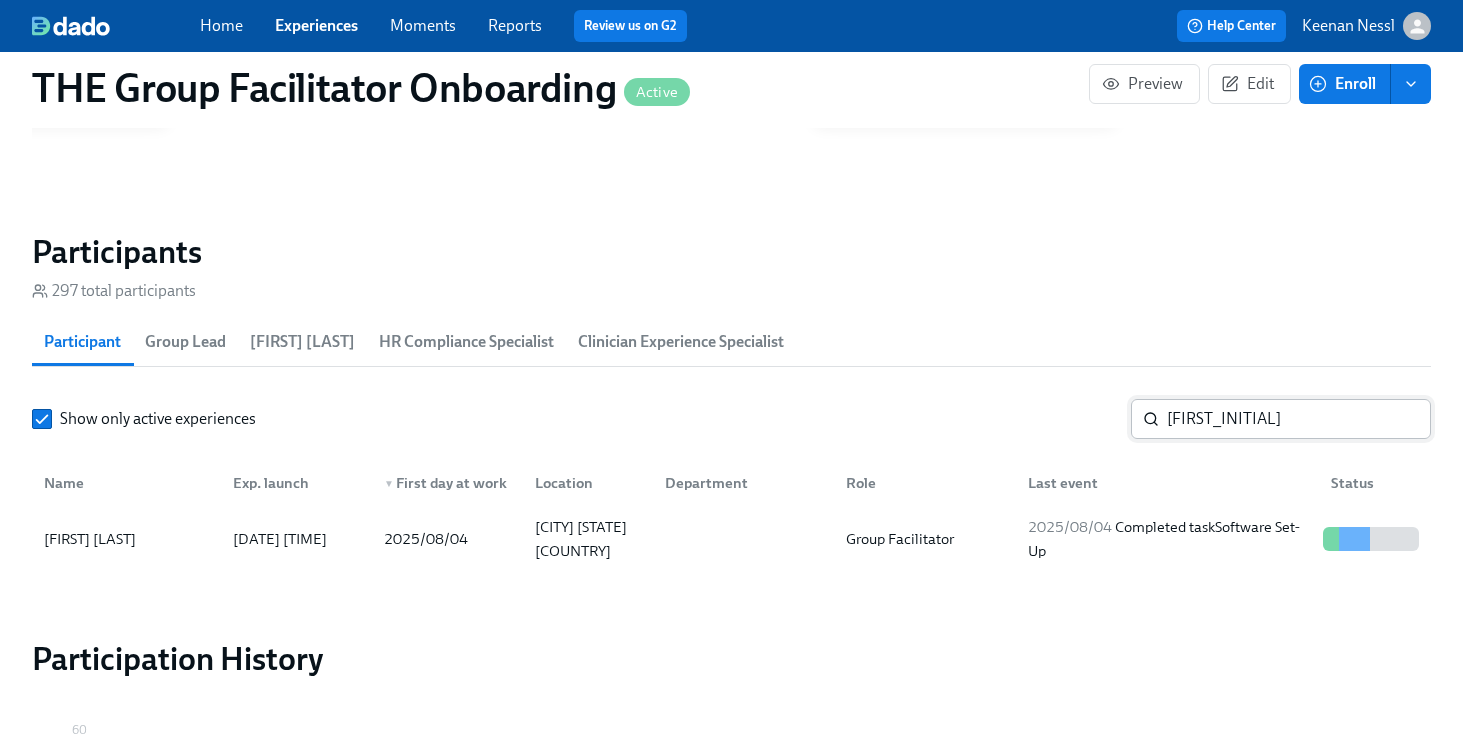 click on "lev" at bounding box center [1299, 419] 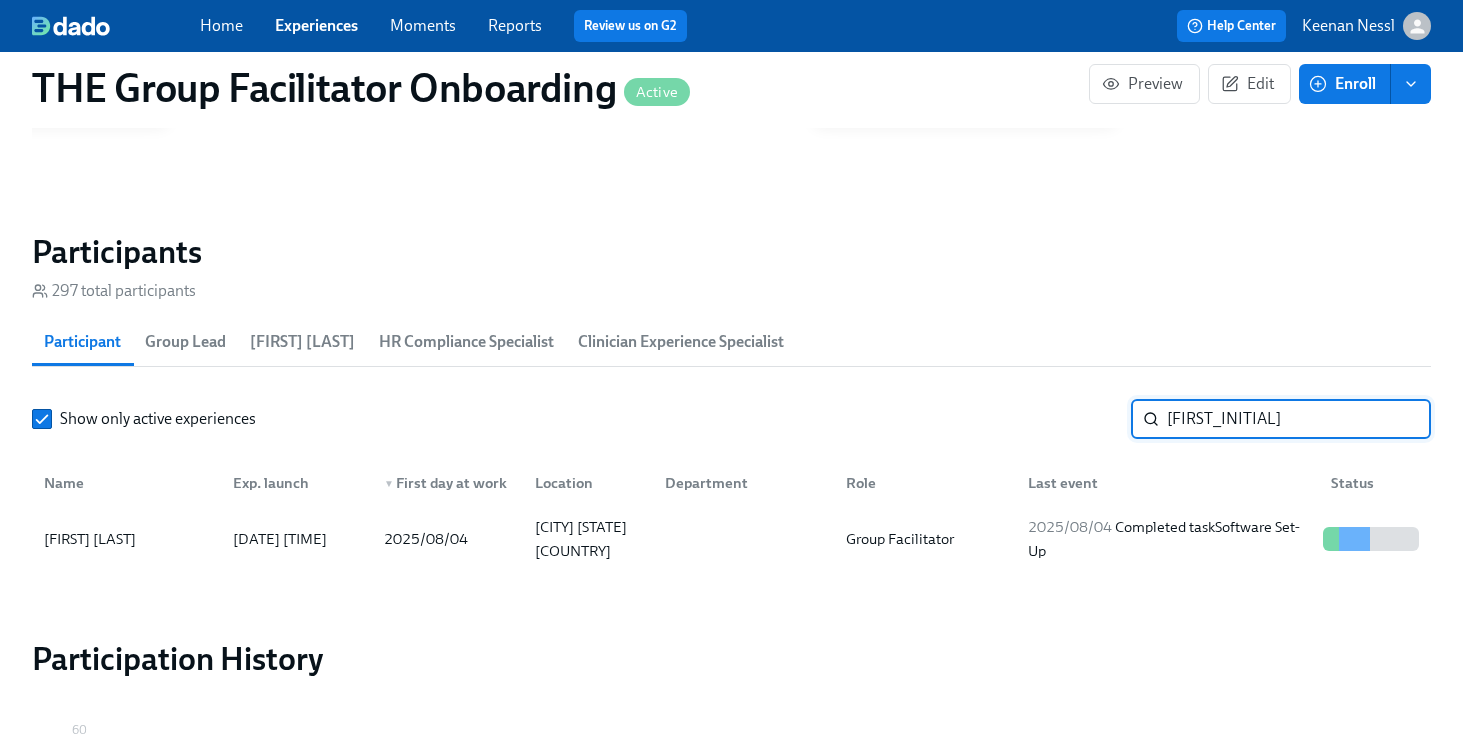 click on "lev" at bounding box center (1299, 419) 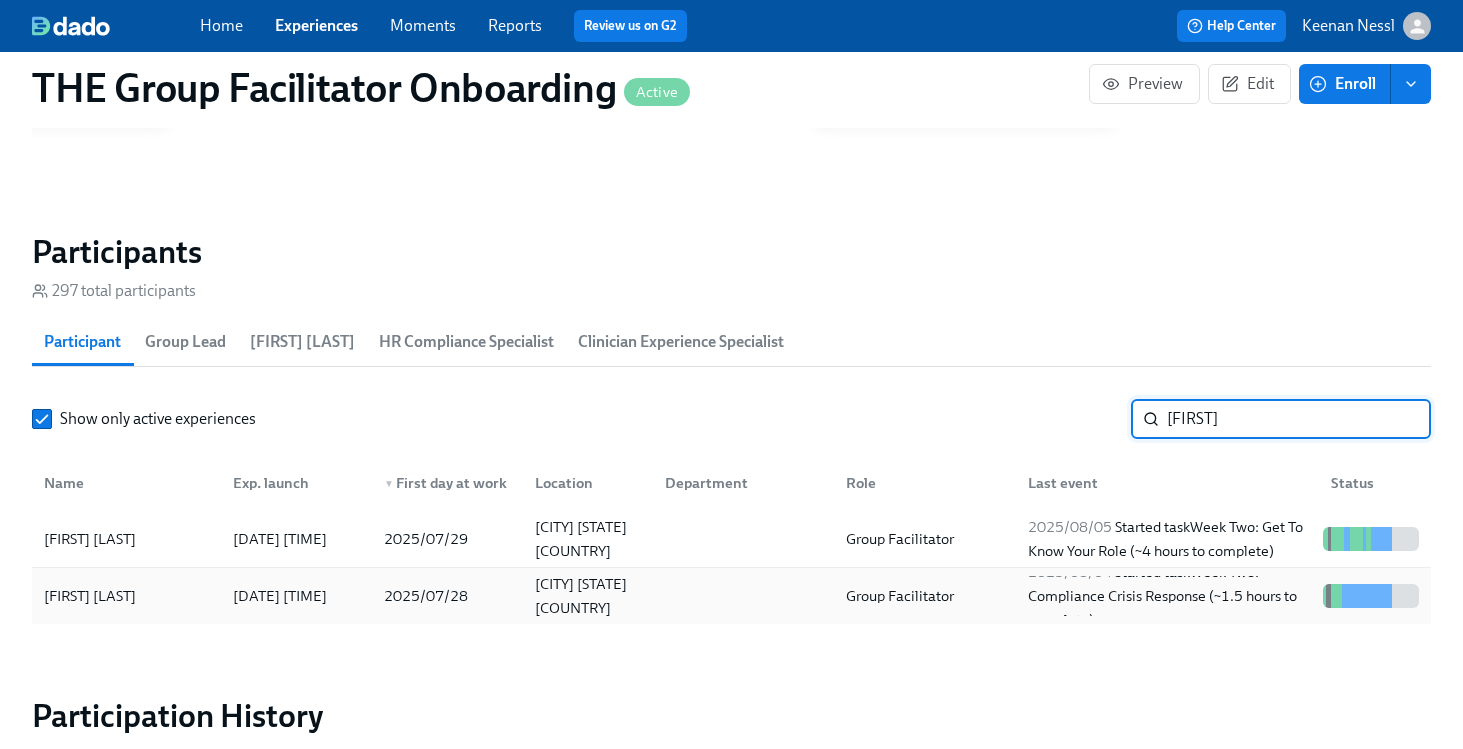 click on "Group Facilitator" at bounding box center [900, 596] 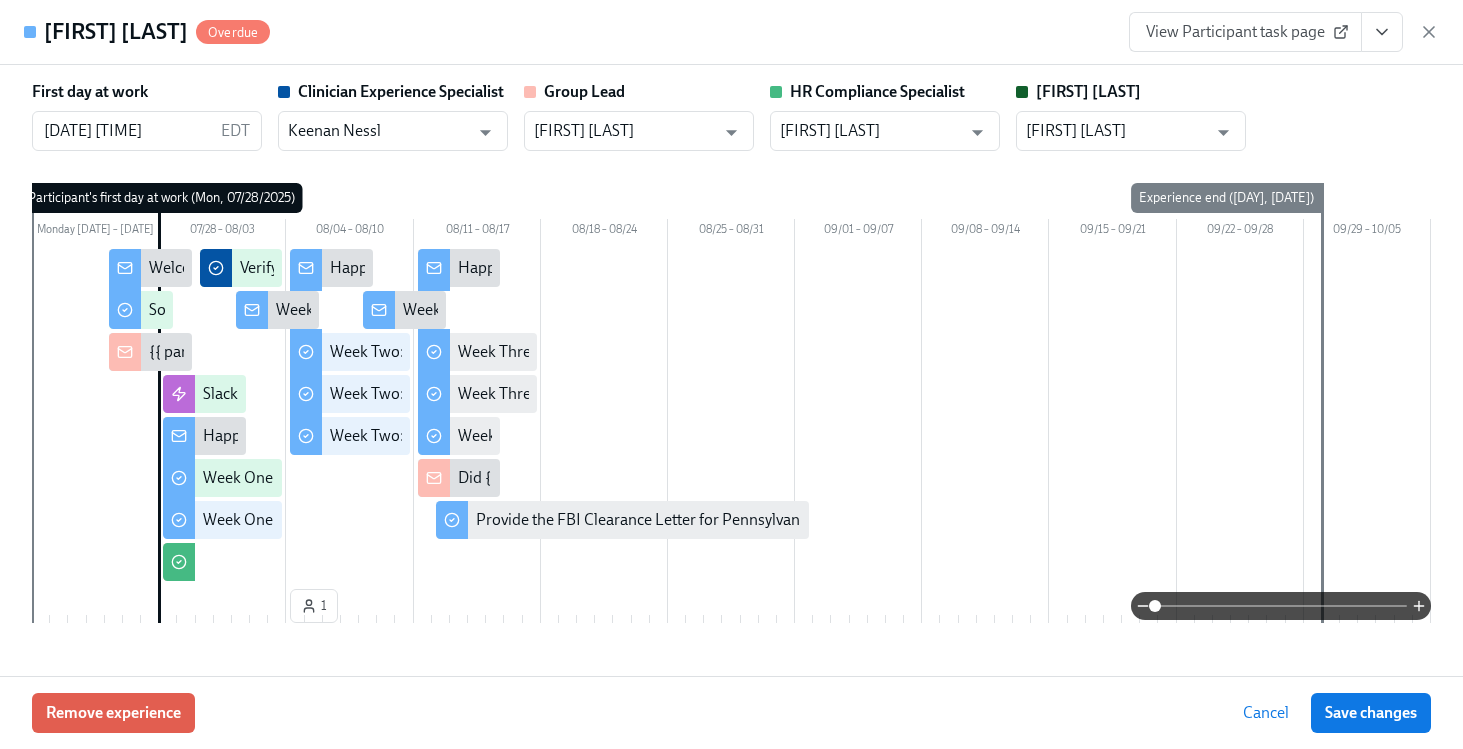 click on "View Participant task page" at bounding box center [1245, 32] 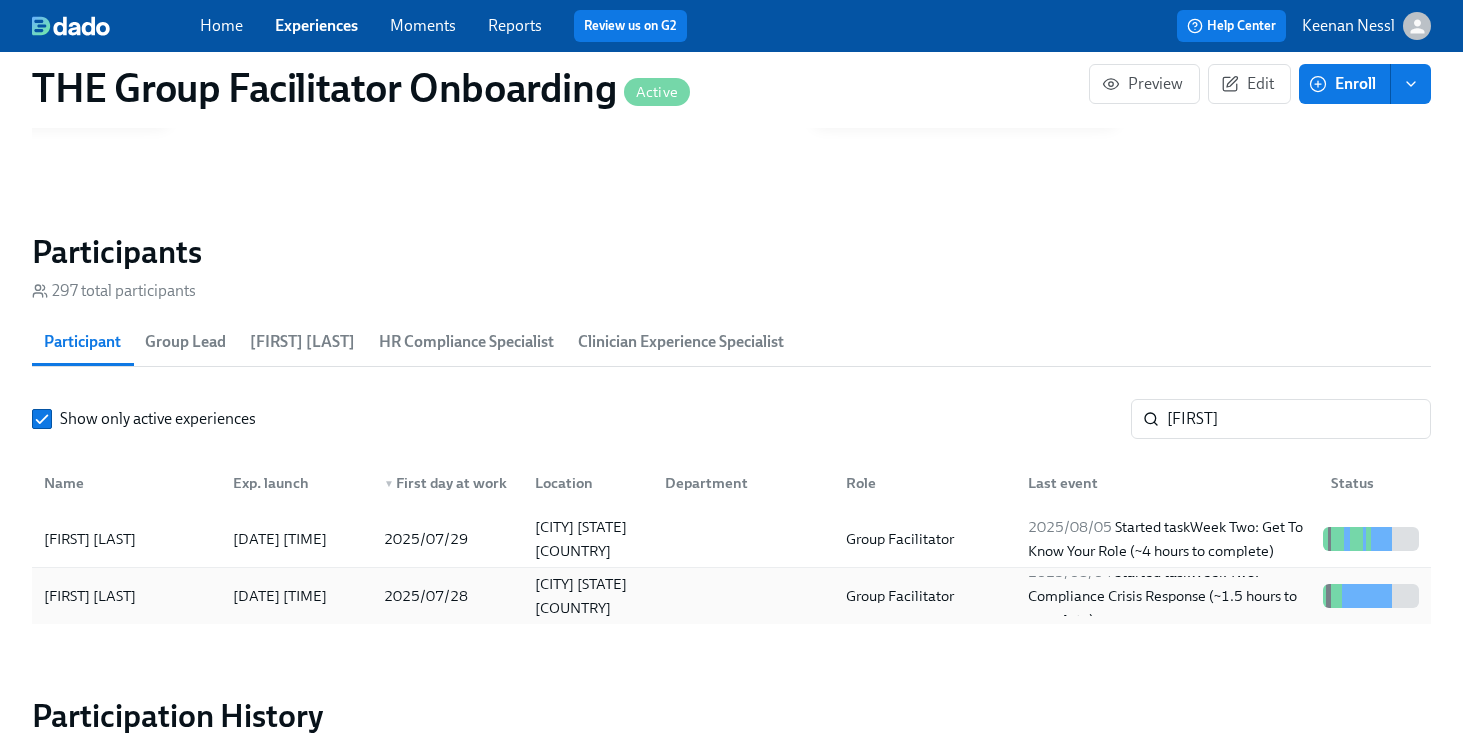 click on "Group Facilitator" at bounding box center [920, 596] 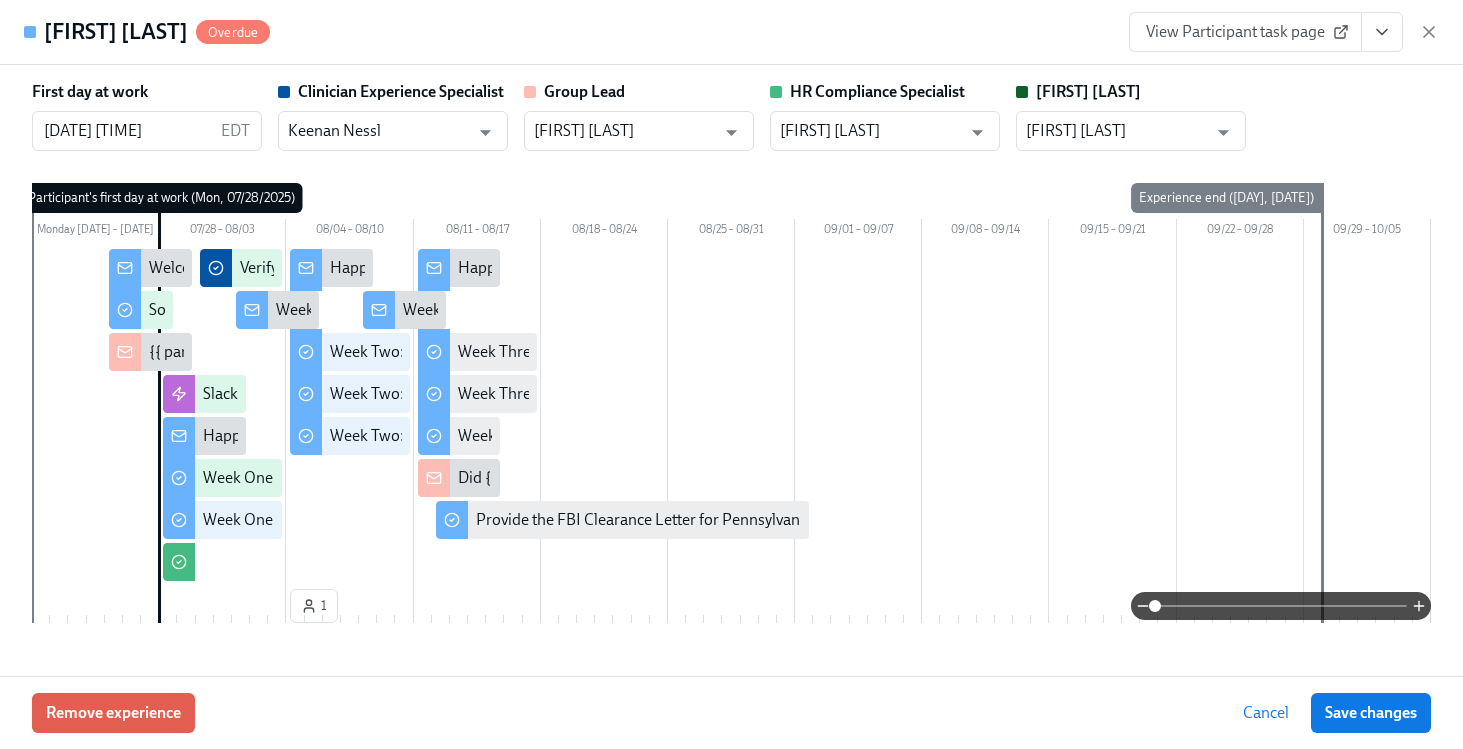 click on "View Participant task page" at bounding box center (1245, 32) 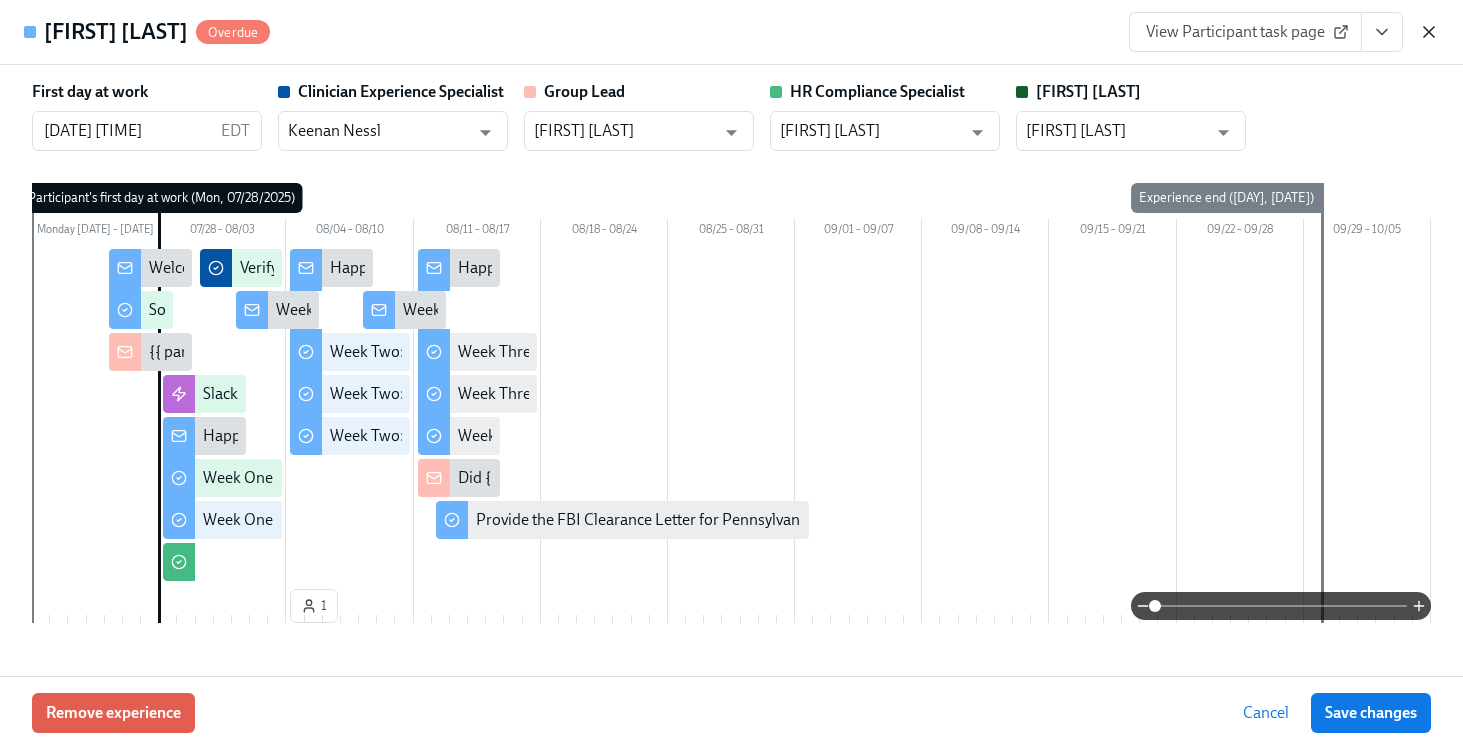 click 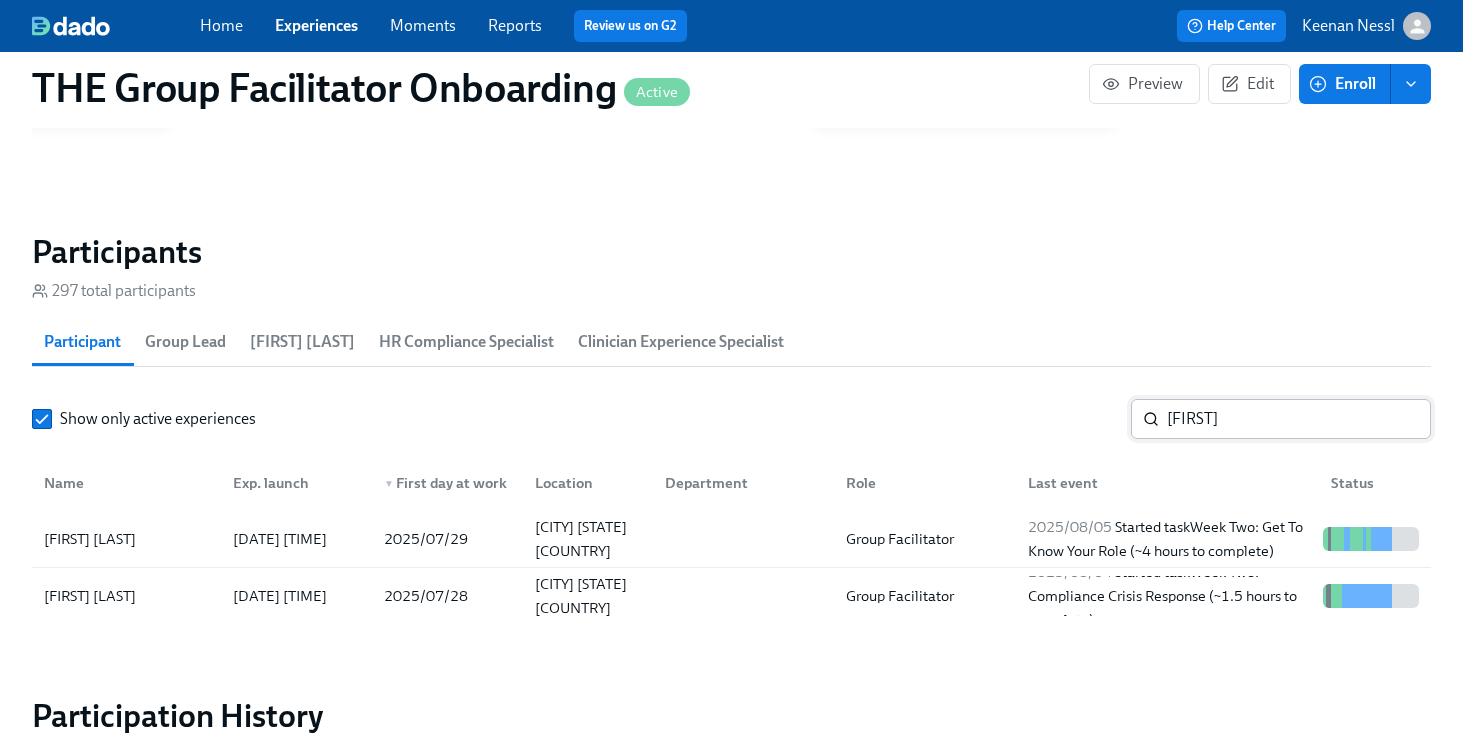 click on "marie" at bounding box center (1299, 419) 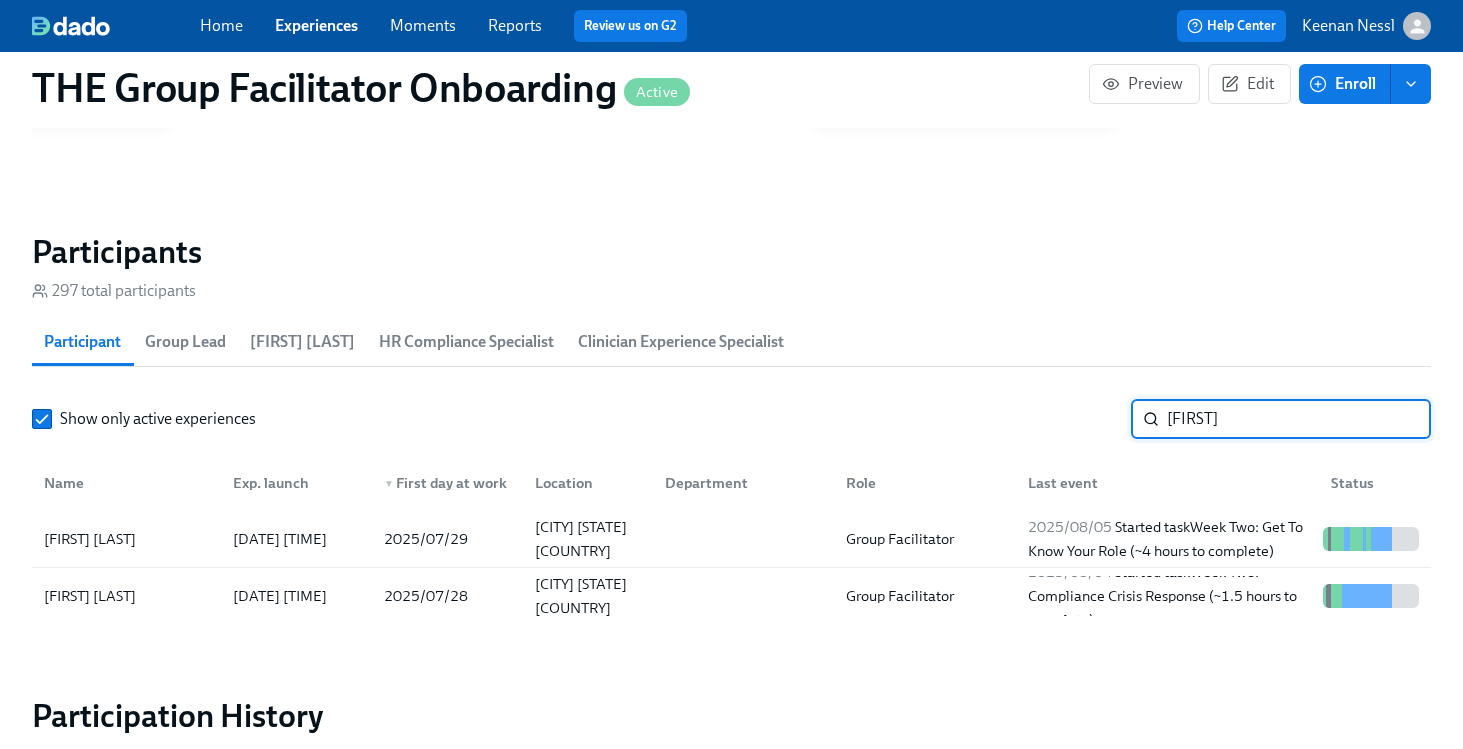 click on "marie" at bounding box center (1299, 419) 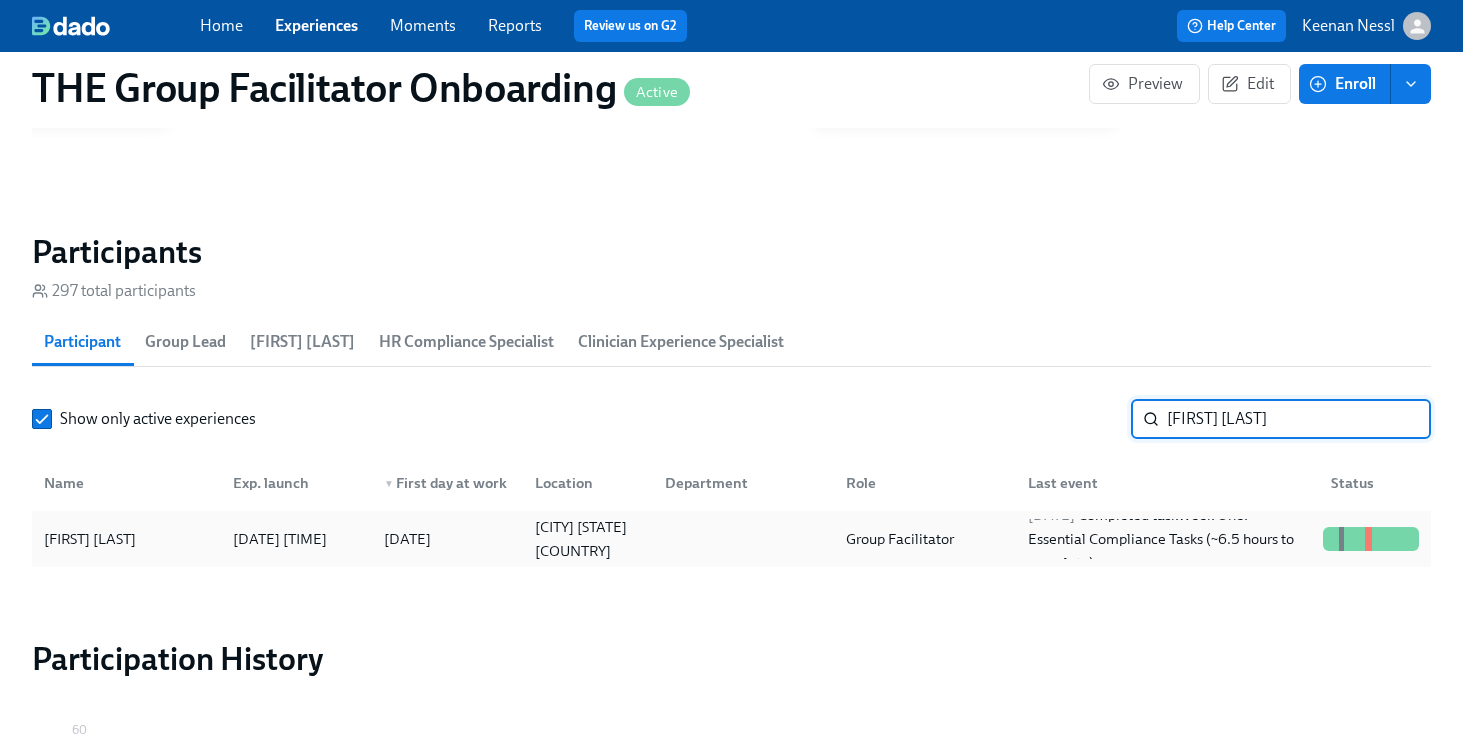 type on "Lauren Garner" 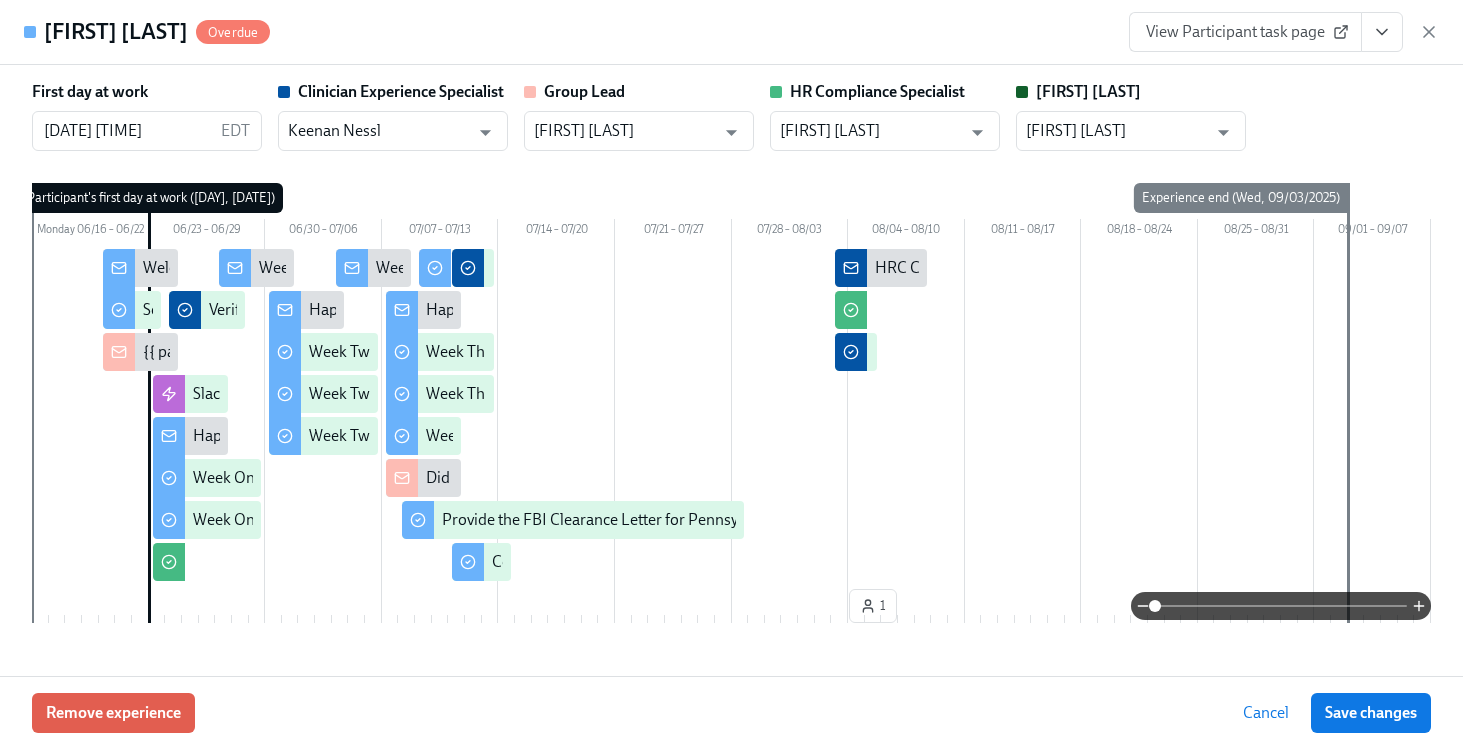 click on "View Participant task page" at bounding box center (1245, 32) 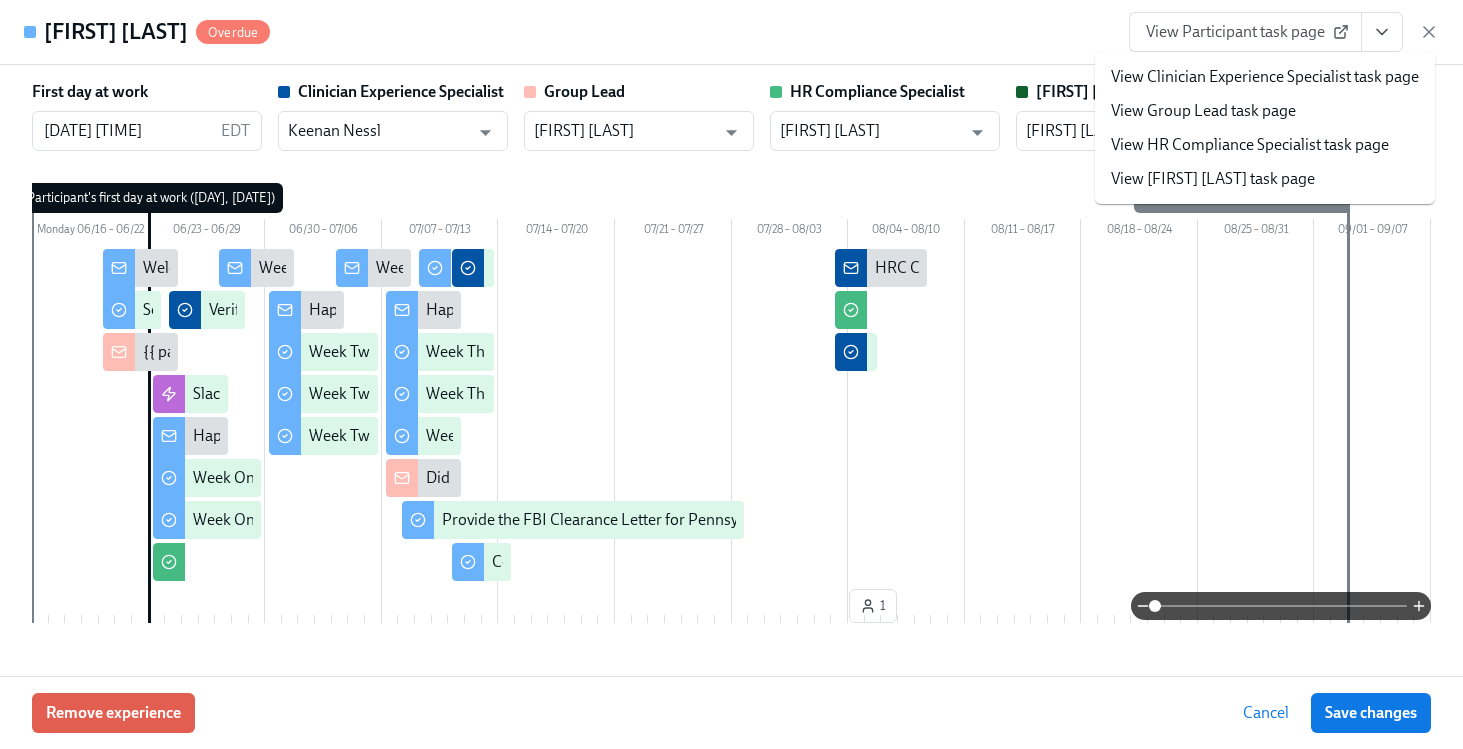 click on "View HR Compliance Specialist task page" at bounding box center [1250, 145] 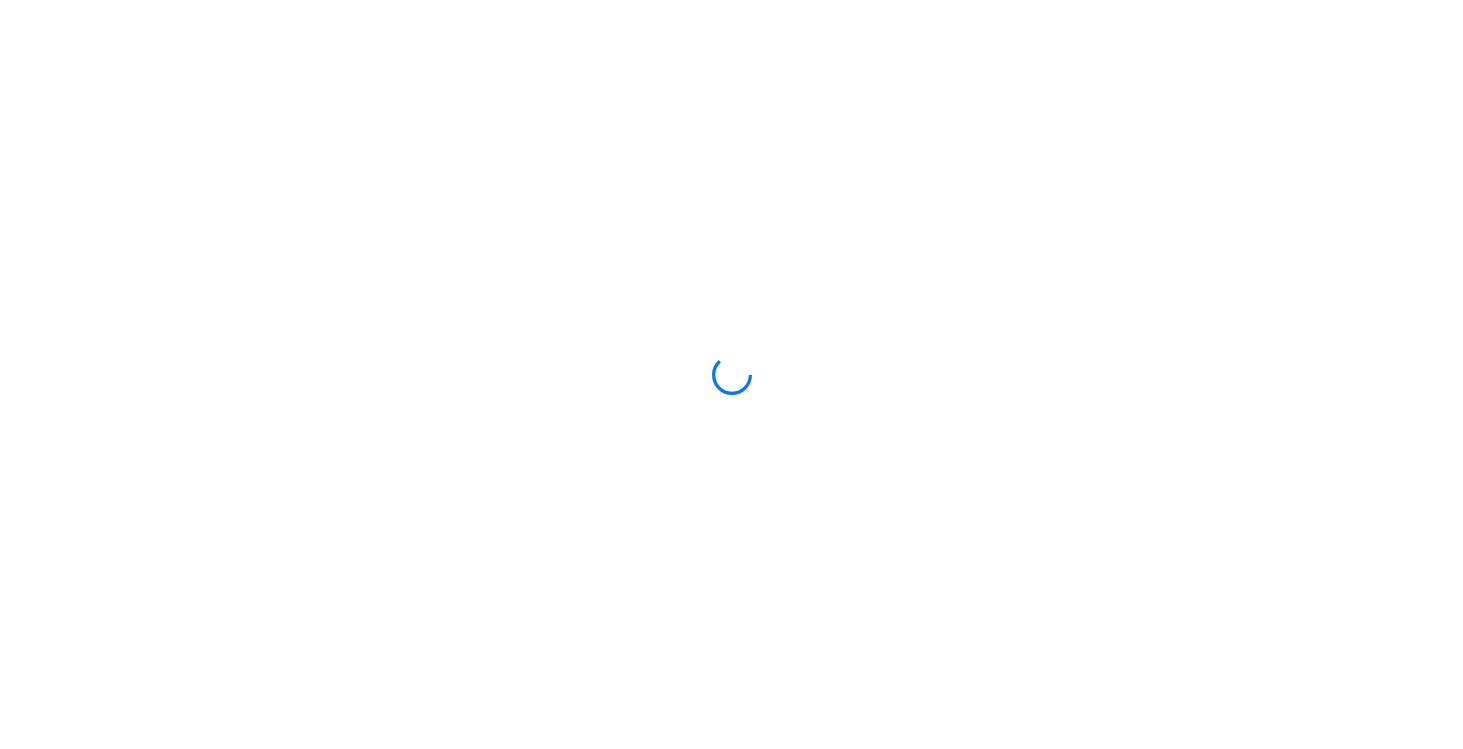 scroll, scrollTop: 0, scrollLeft: 0, axis: both 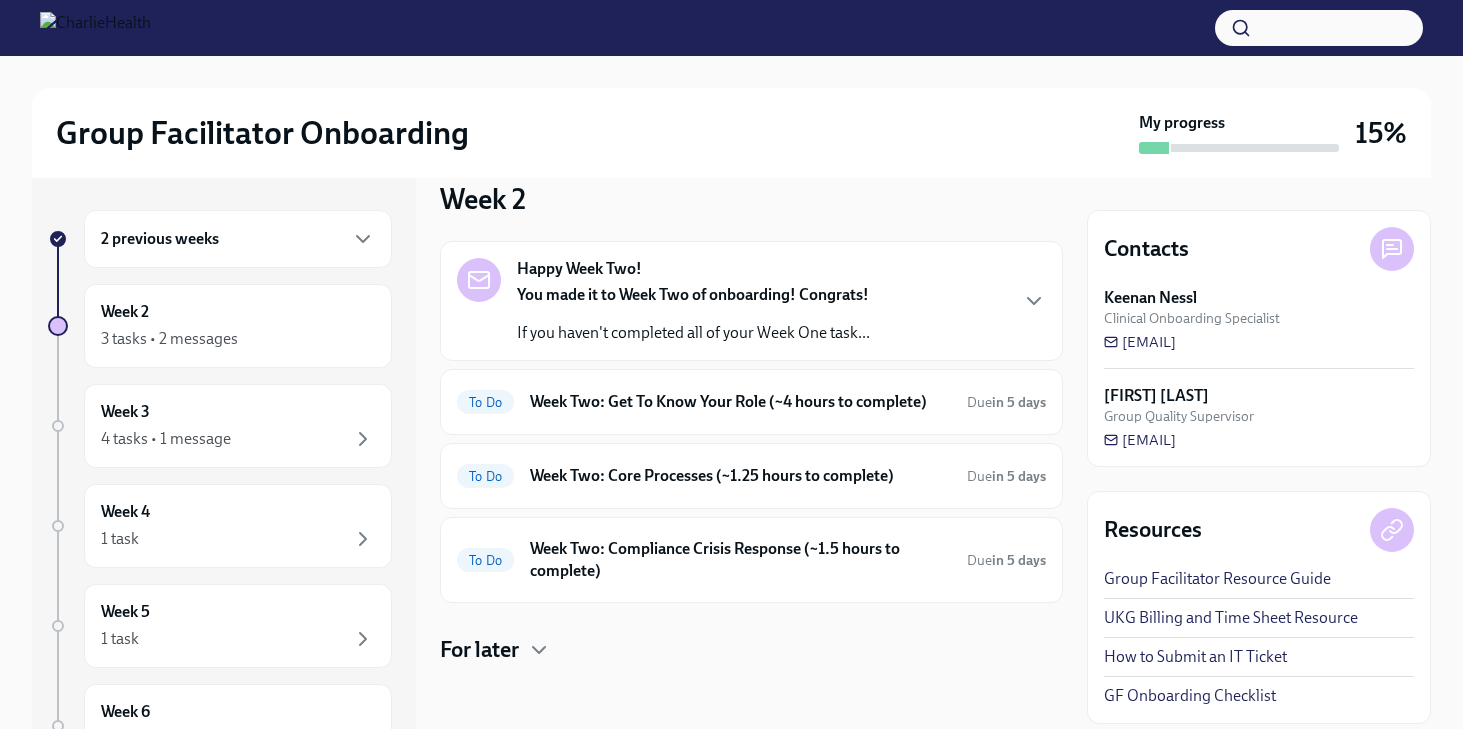 click on "2 previous weeks" at bounding box center (160, 239) 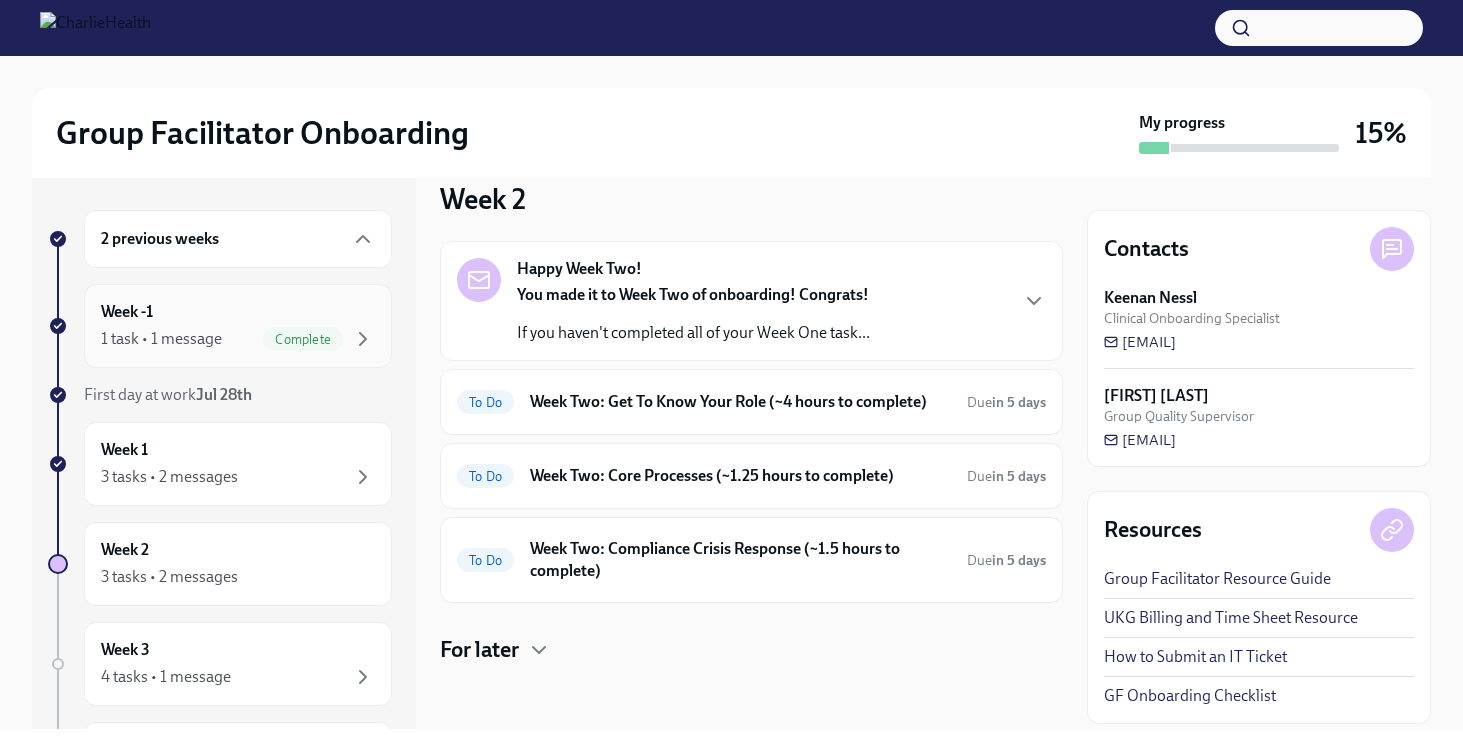 click on "1 task • 1 message" at bounding box center [161, 339] 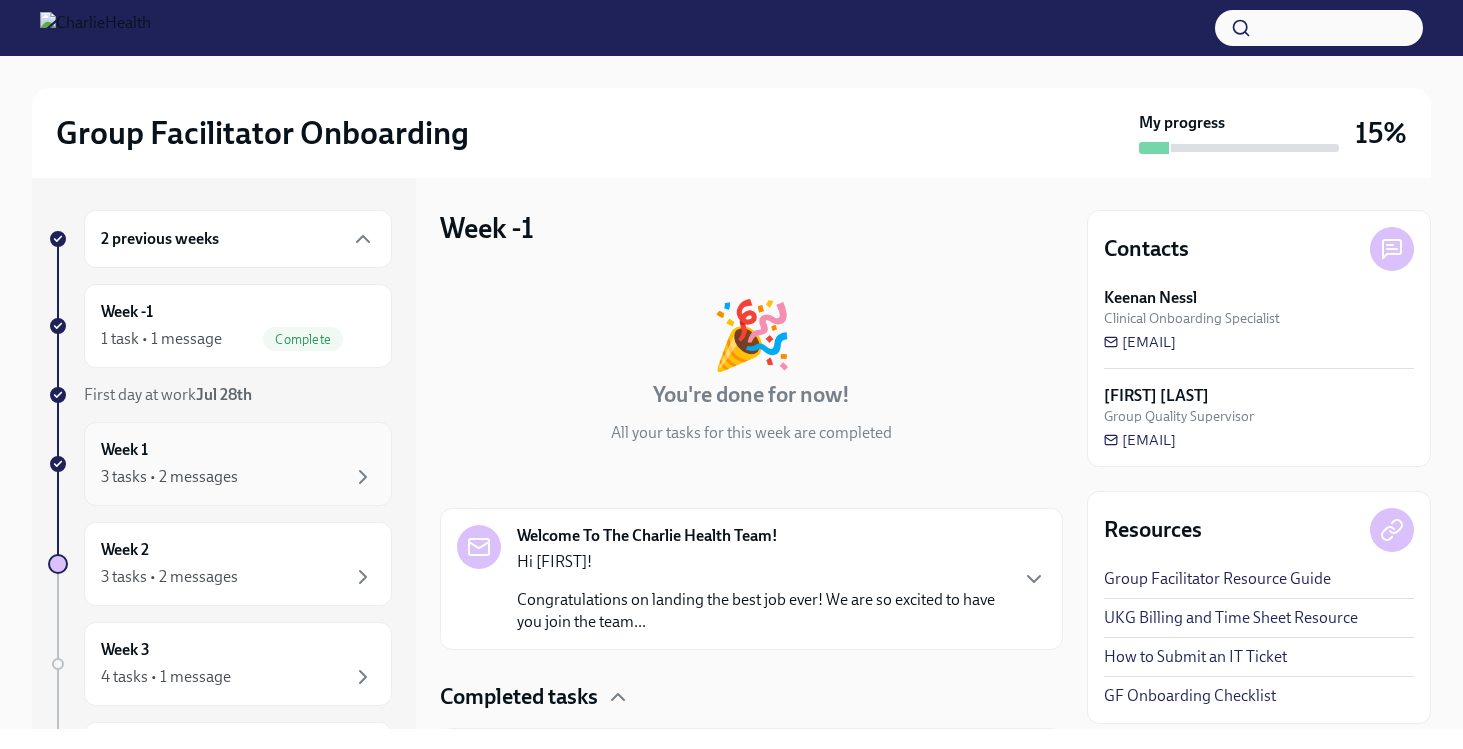 click on "Week 1 3 tasks • 2 messages" at bounding box center (238, 464) 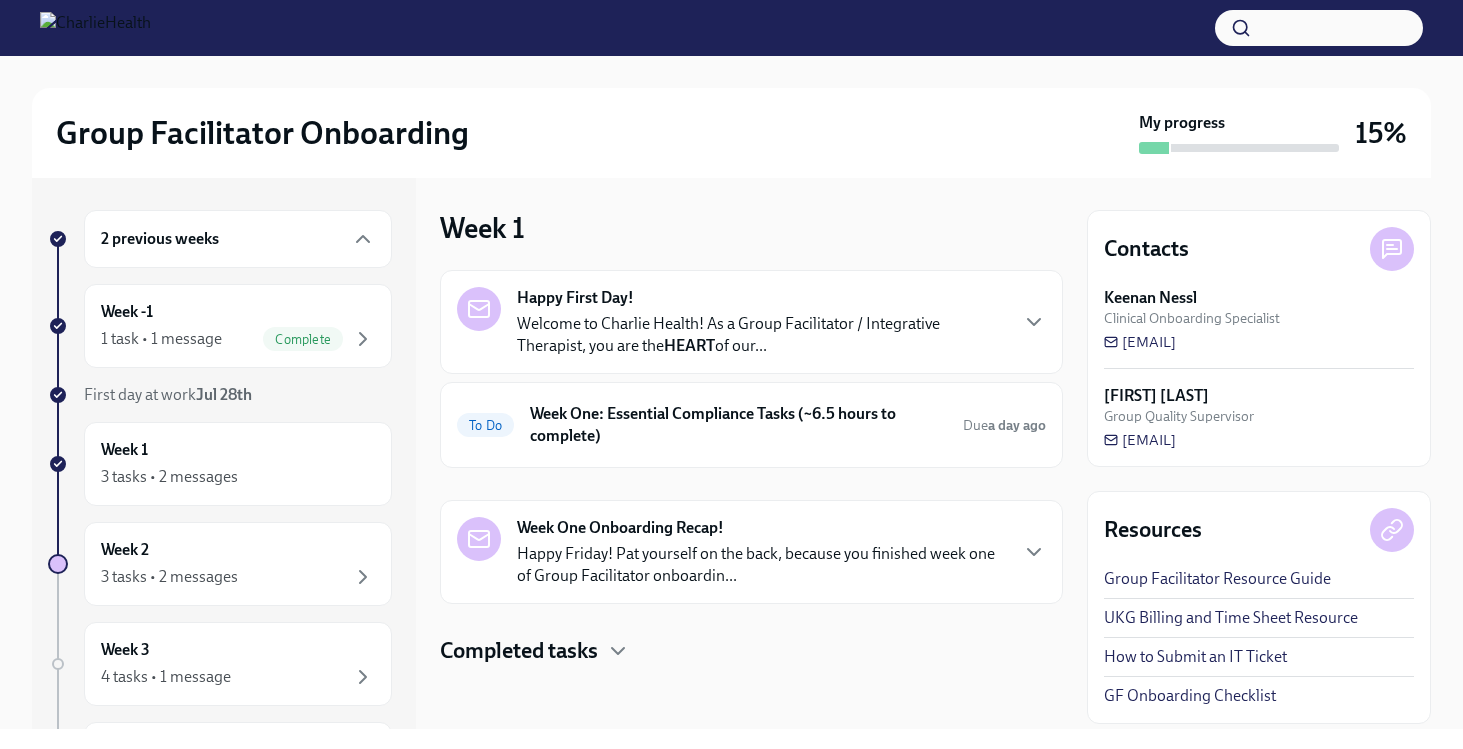 scroll, scrollTop: 1, scrollLeft: 0, axis: vertical 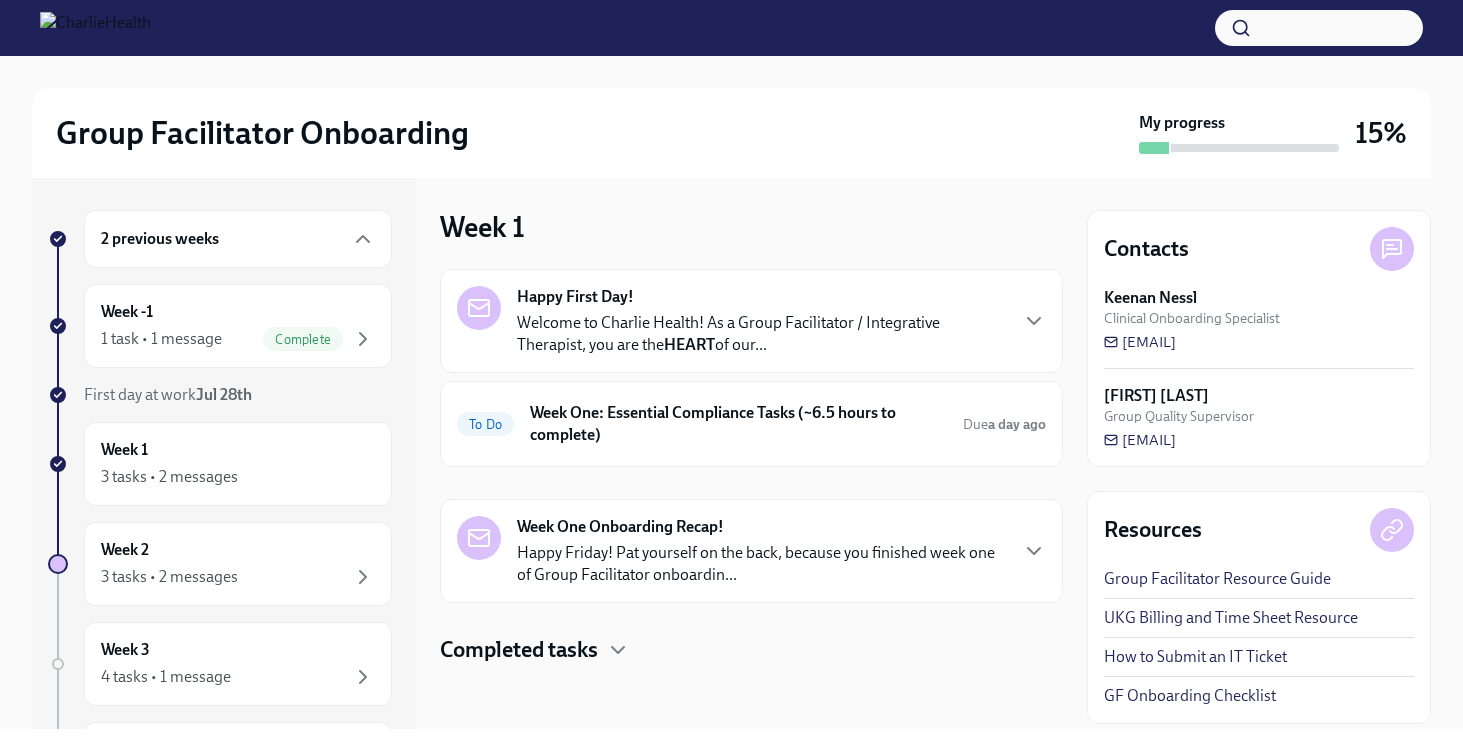 click on "Completed tasks" at bounding box center [519, 650] 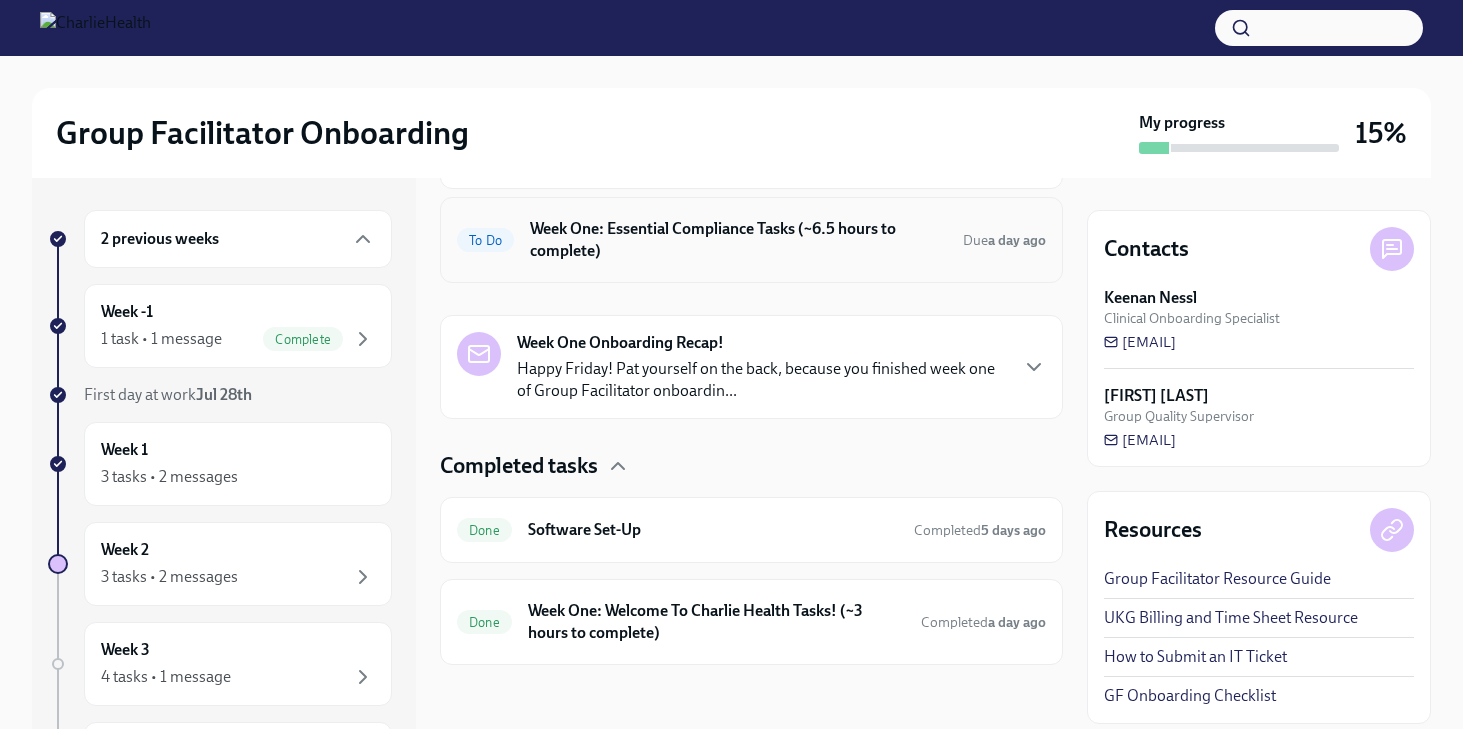 scroll, scrollTop: 2, scrollLeft: 0, axis: vertical 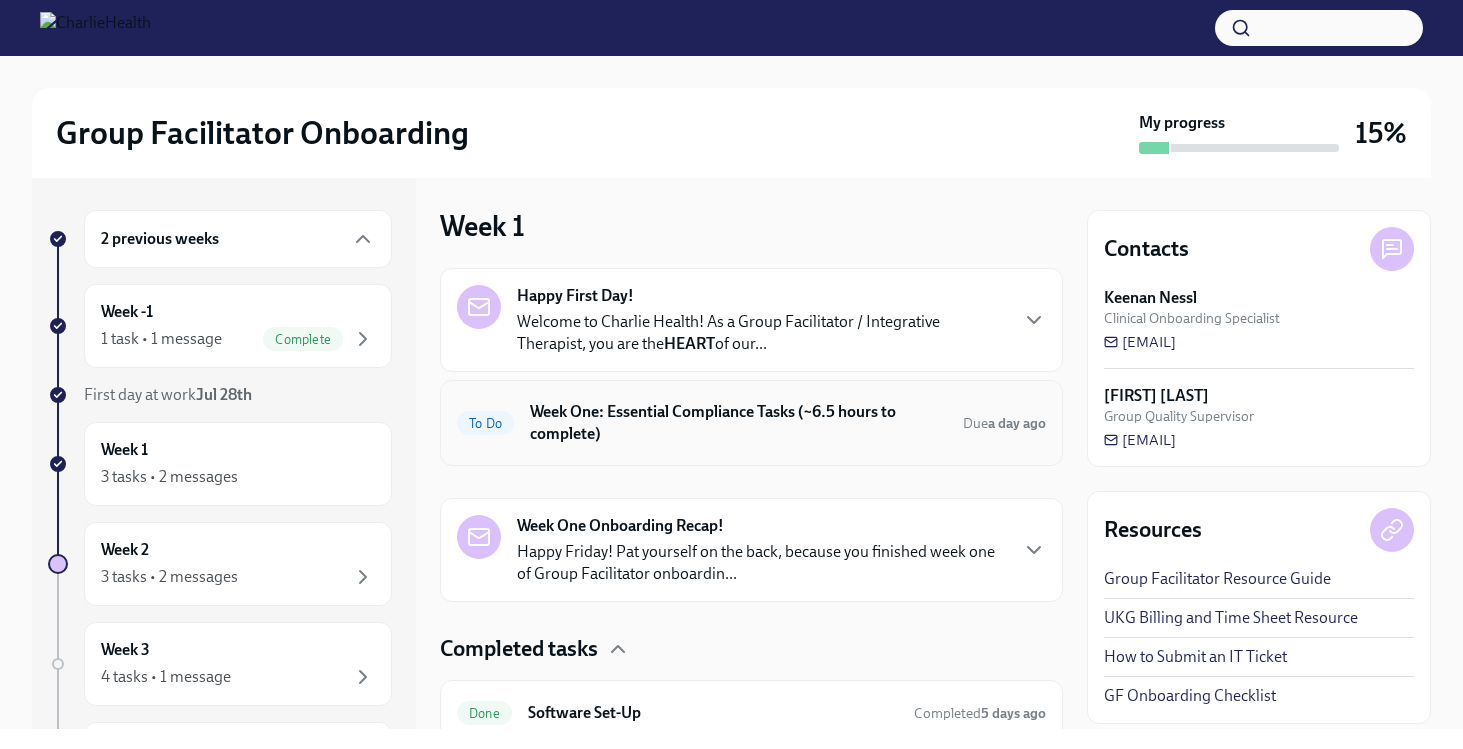 click on "Week One: Essential Compliance Tasks (~6.5 hours to complete)" at bounding box center [738, 423] 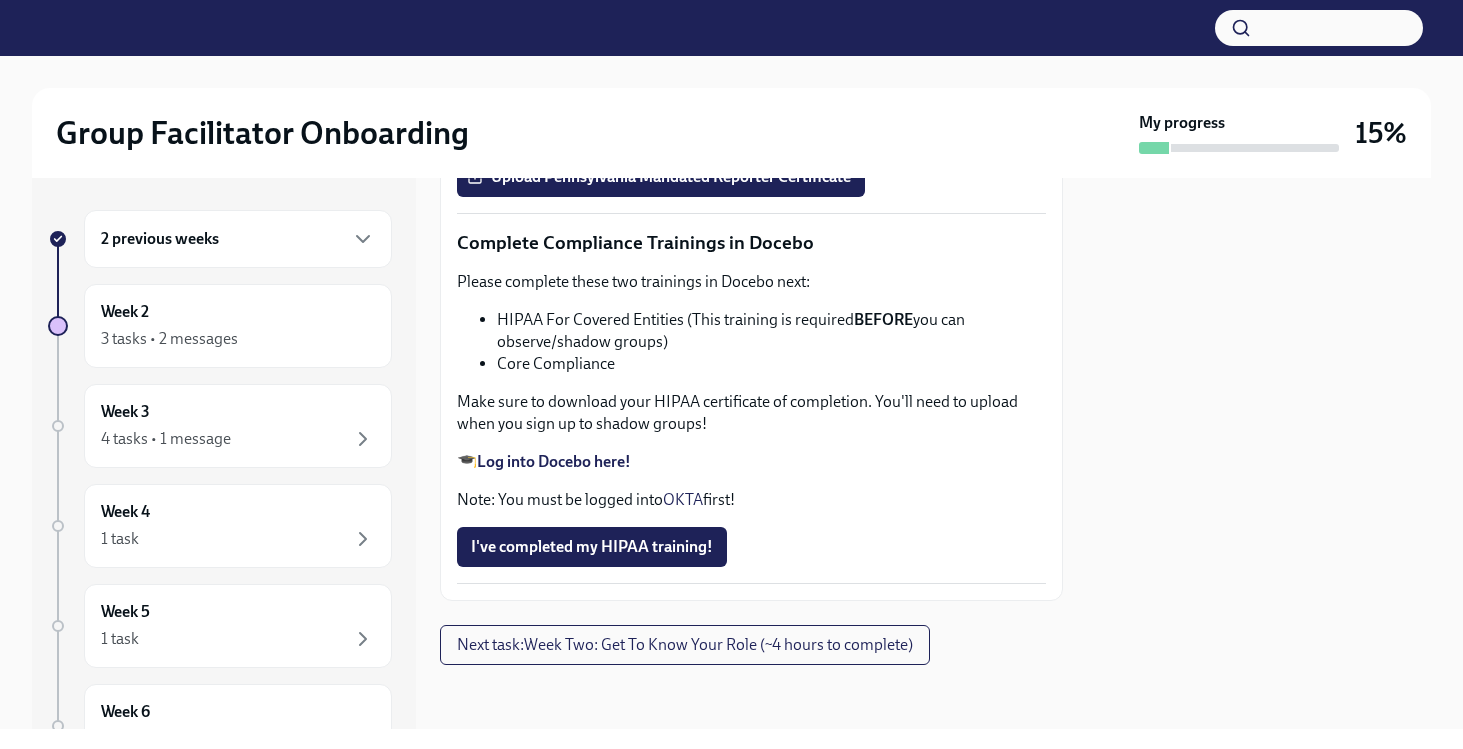 scroll, scrollTop: 4751, scrollLeft: 0, axis: vertical 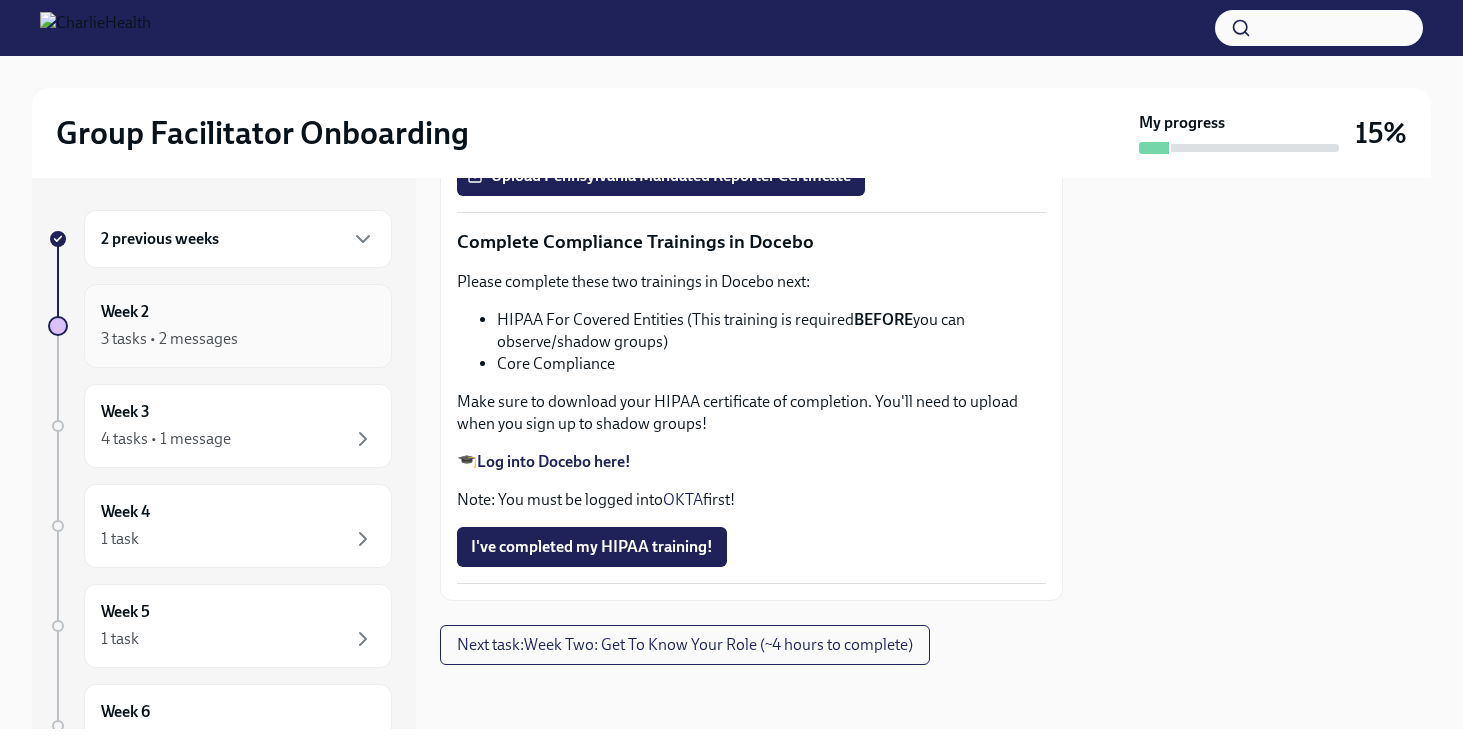 click on "Week 2 3 tasks • 2 messages" at bounding box center [238, 326] 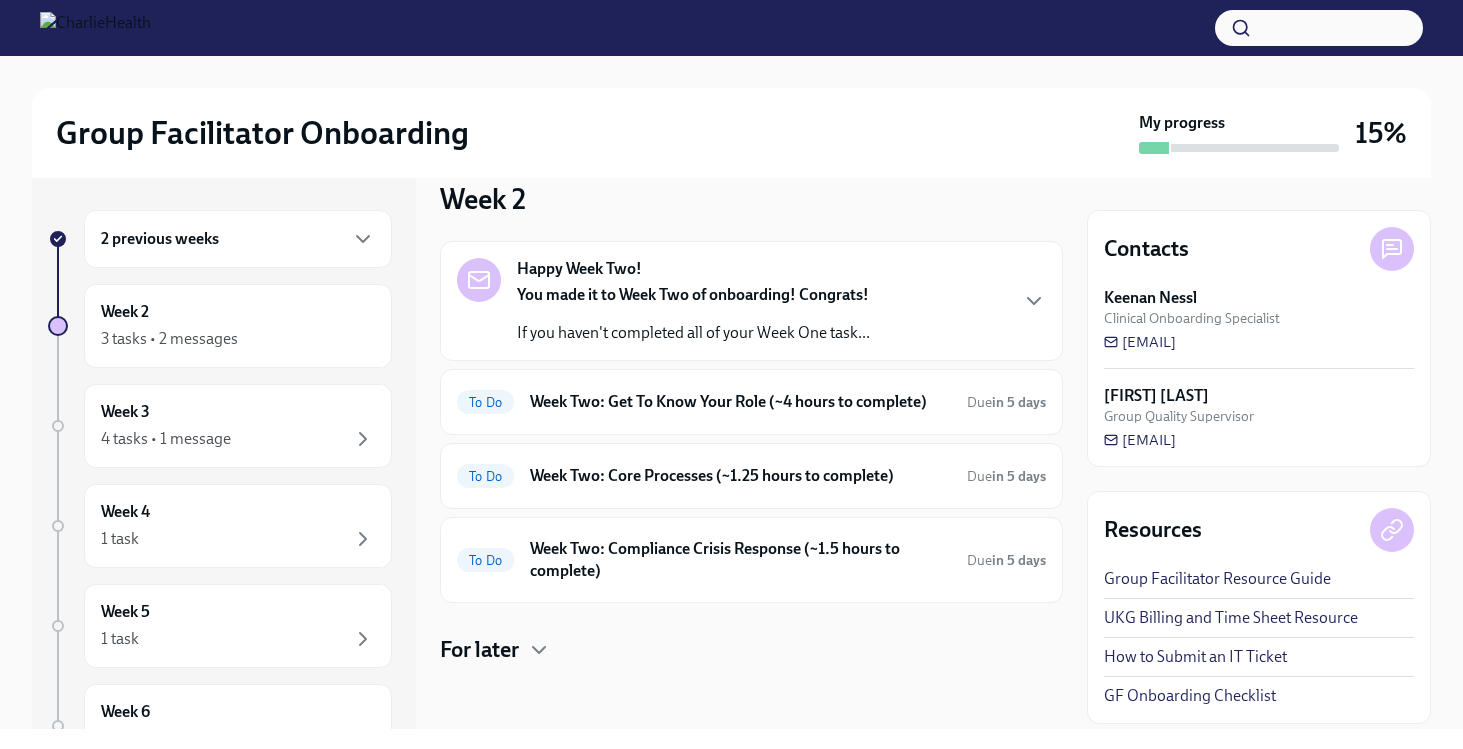 scroll, scrollTop: 0, scrollLeft: 0, axis: both 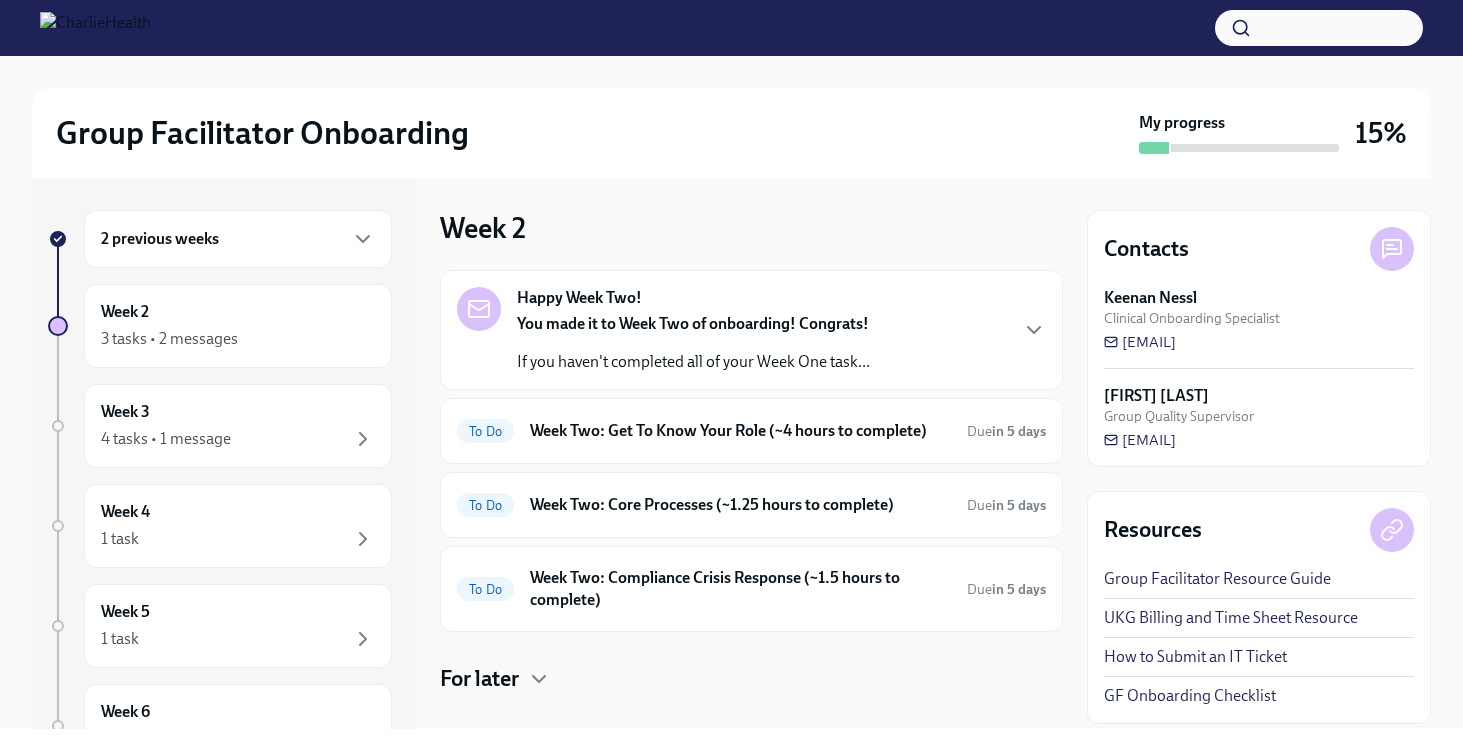 click on "2 previous weeks" at bounding box center (160, 239) 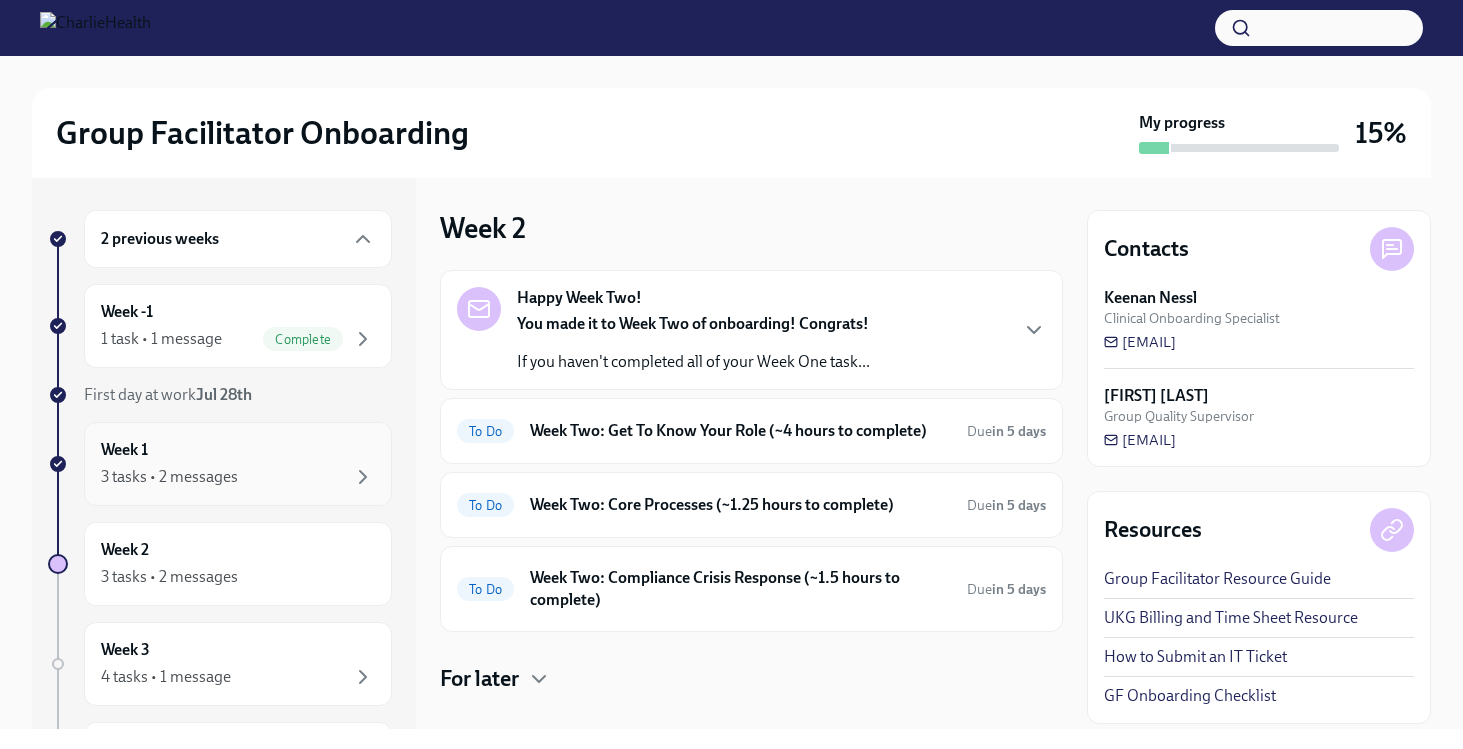 click on "Week 1 3 tasks • 2 messages" at bounding box center (238, 464) 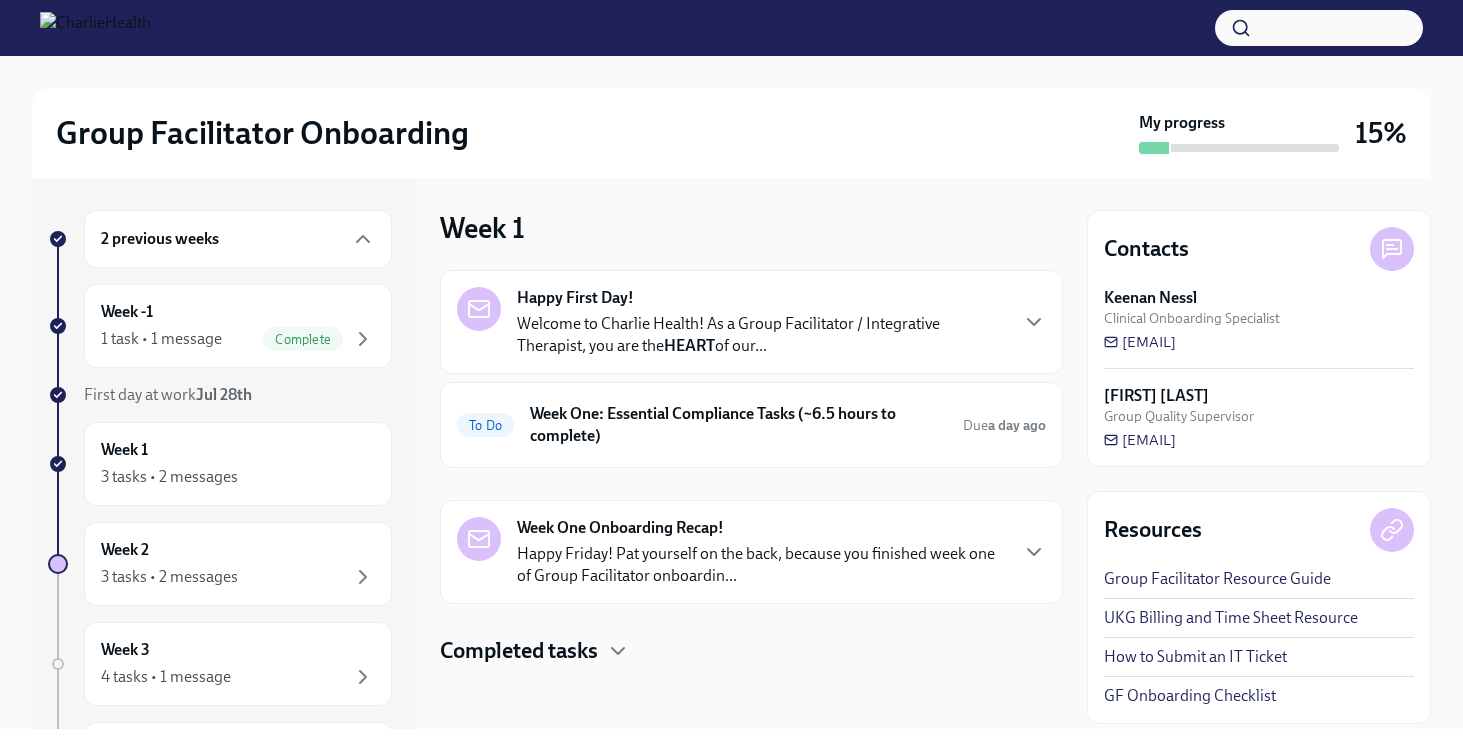 scroll, scrollTop: 1, scrollLeft: 0, axis: vertical 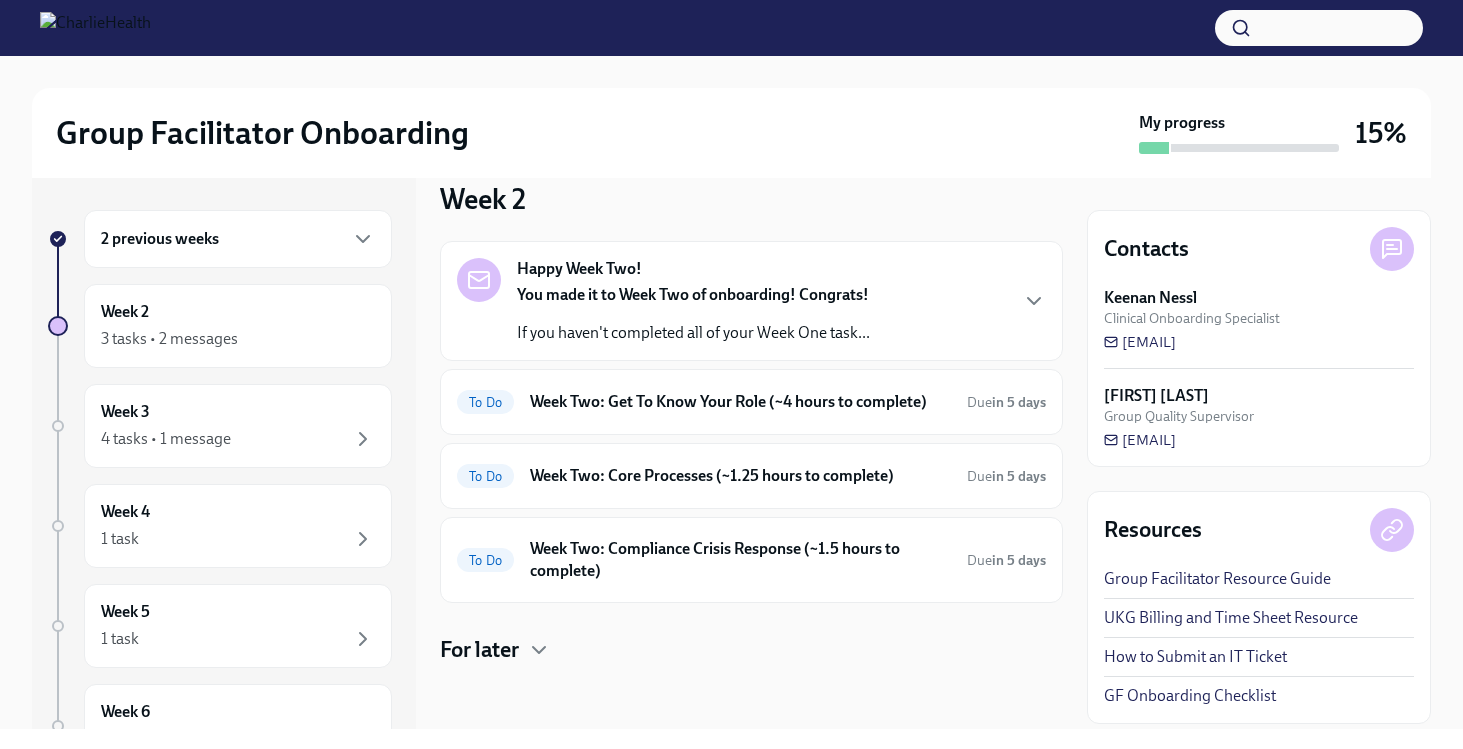 click on "For later" at bounding box center [479, 650] 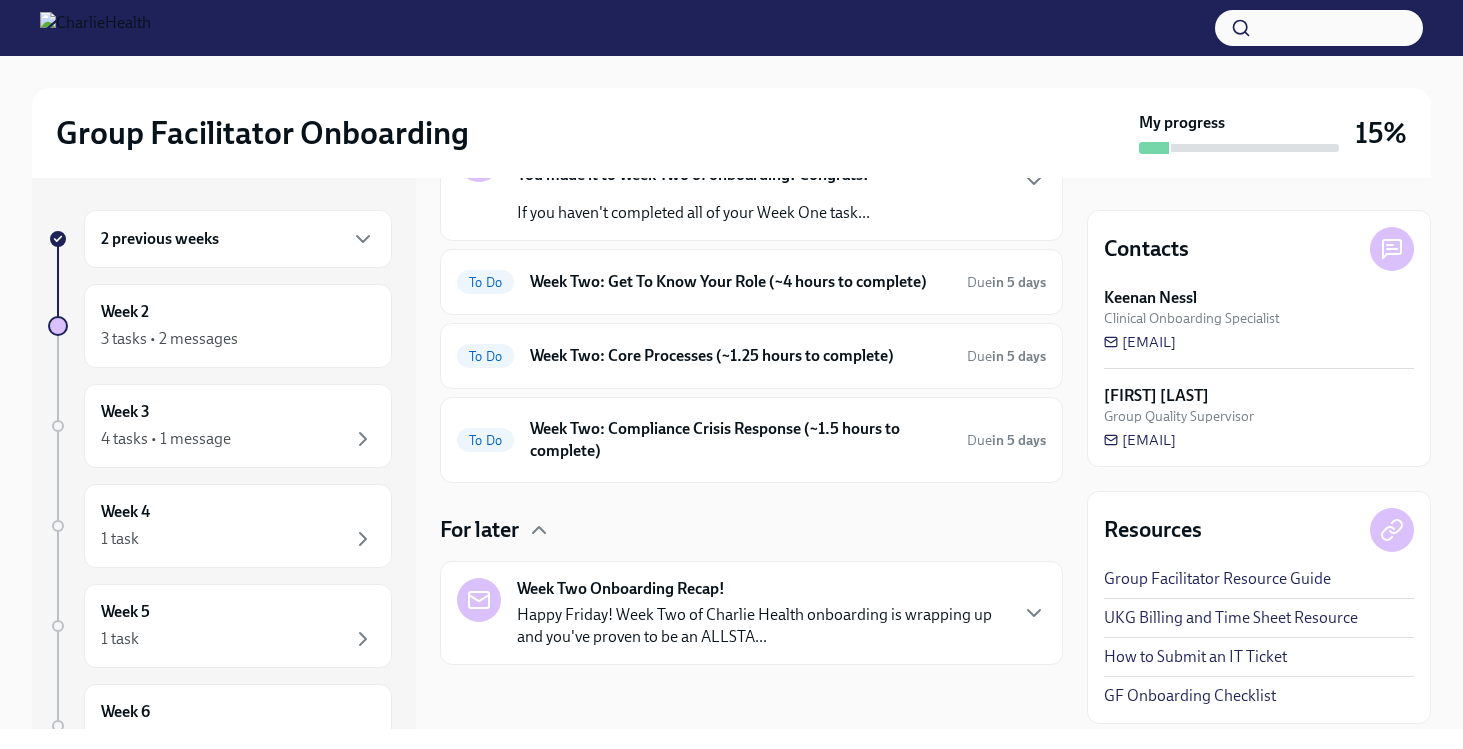 scroll, scrollTop: 0, scrollLeft: 0, axis: both 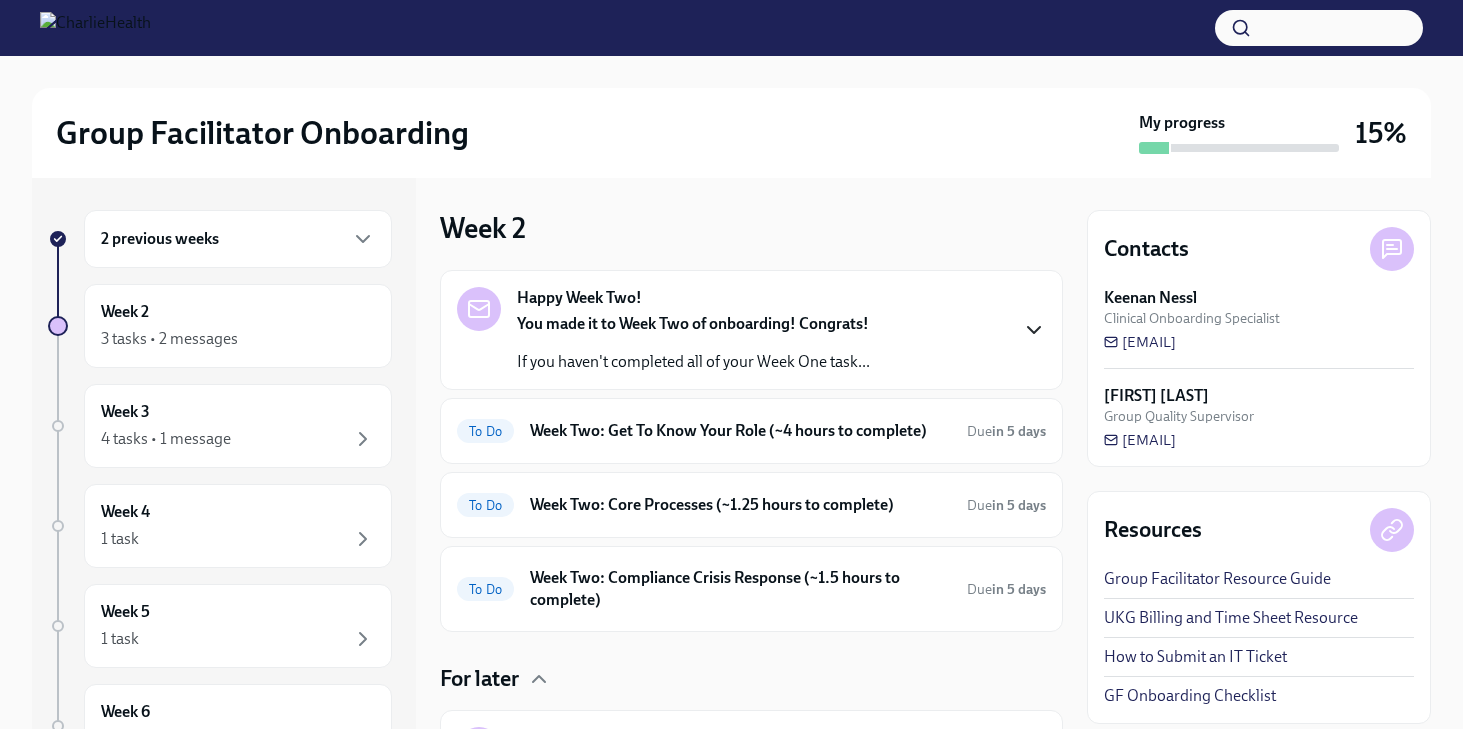 click 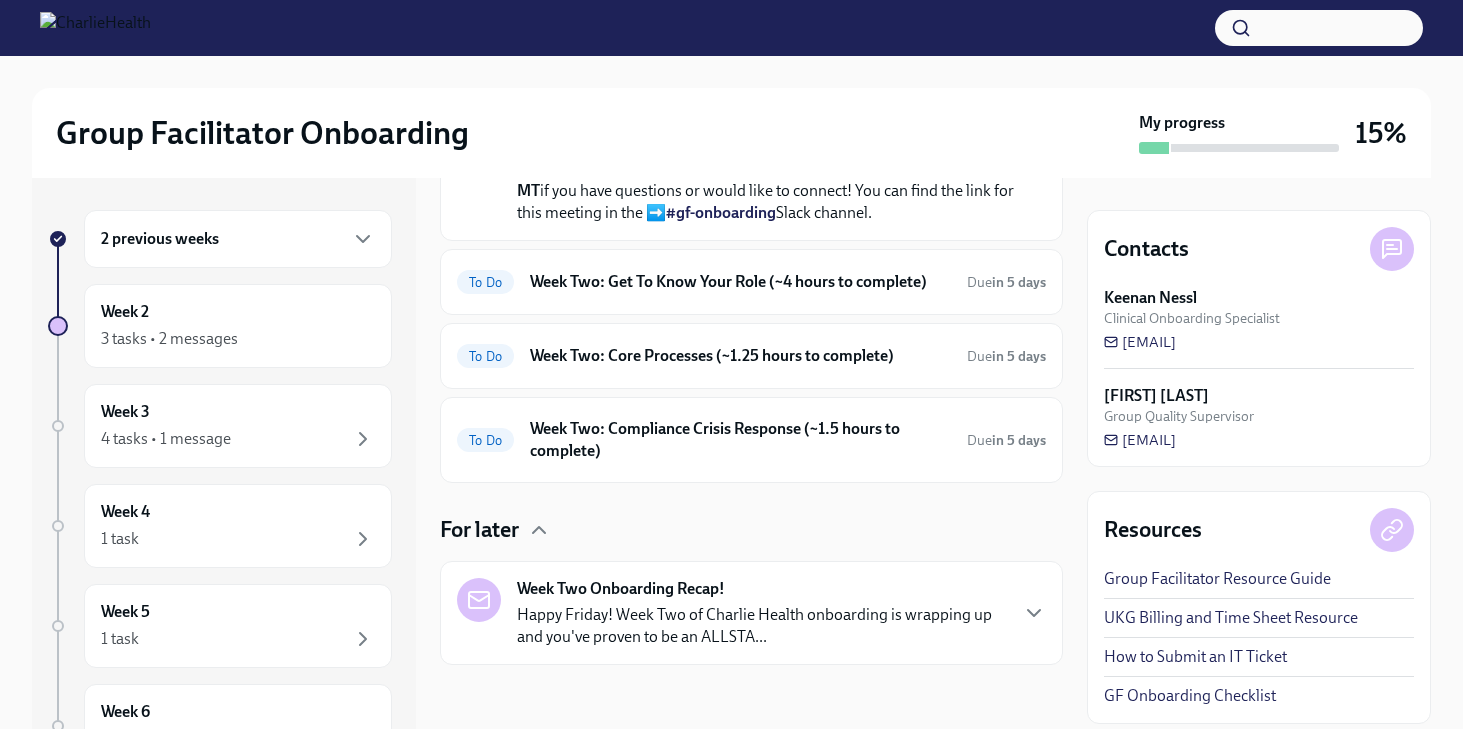 scroll, scrollTop: 800, scrollLeft: 0, axis: vertical 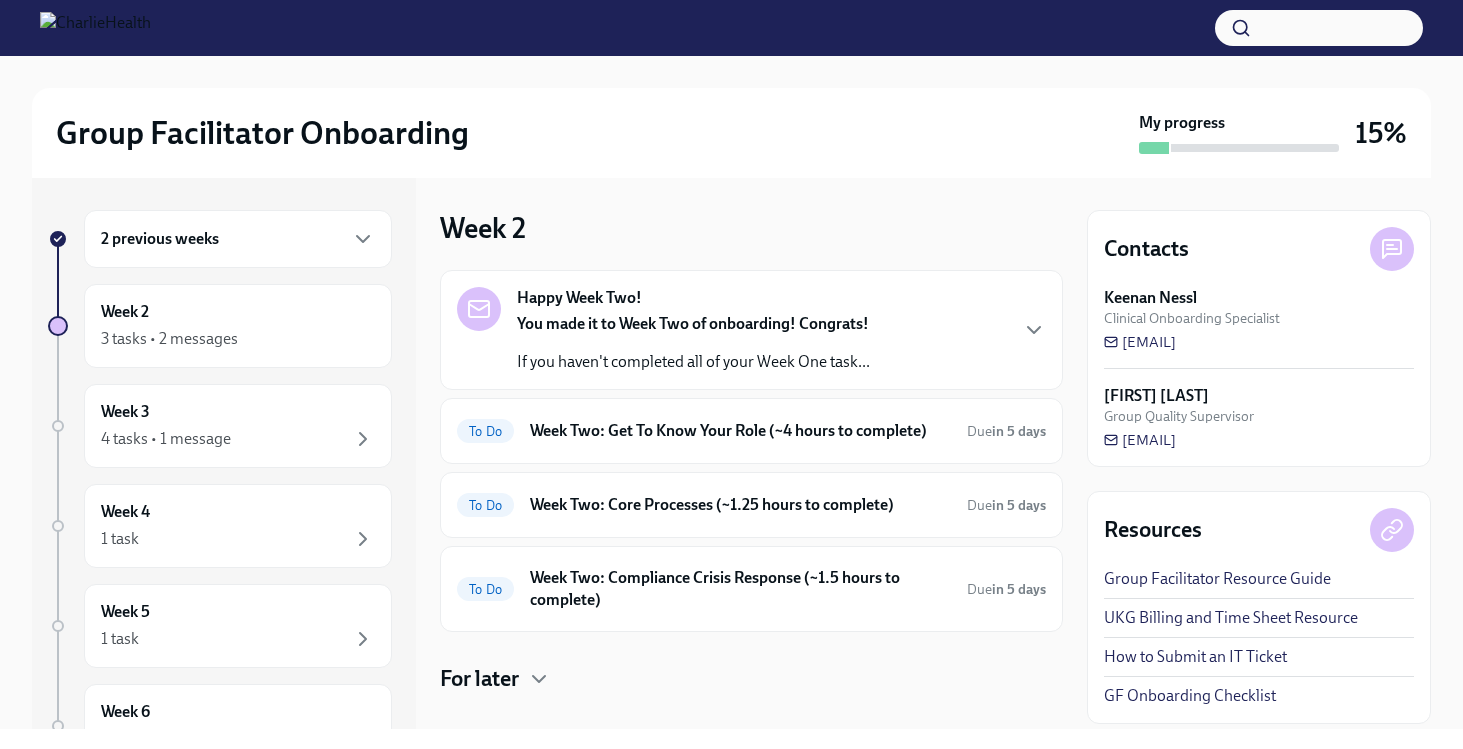 click on "2 previous weeks" at bounding box center [238, 239] 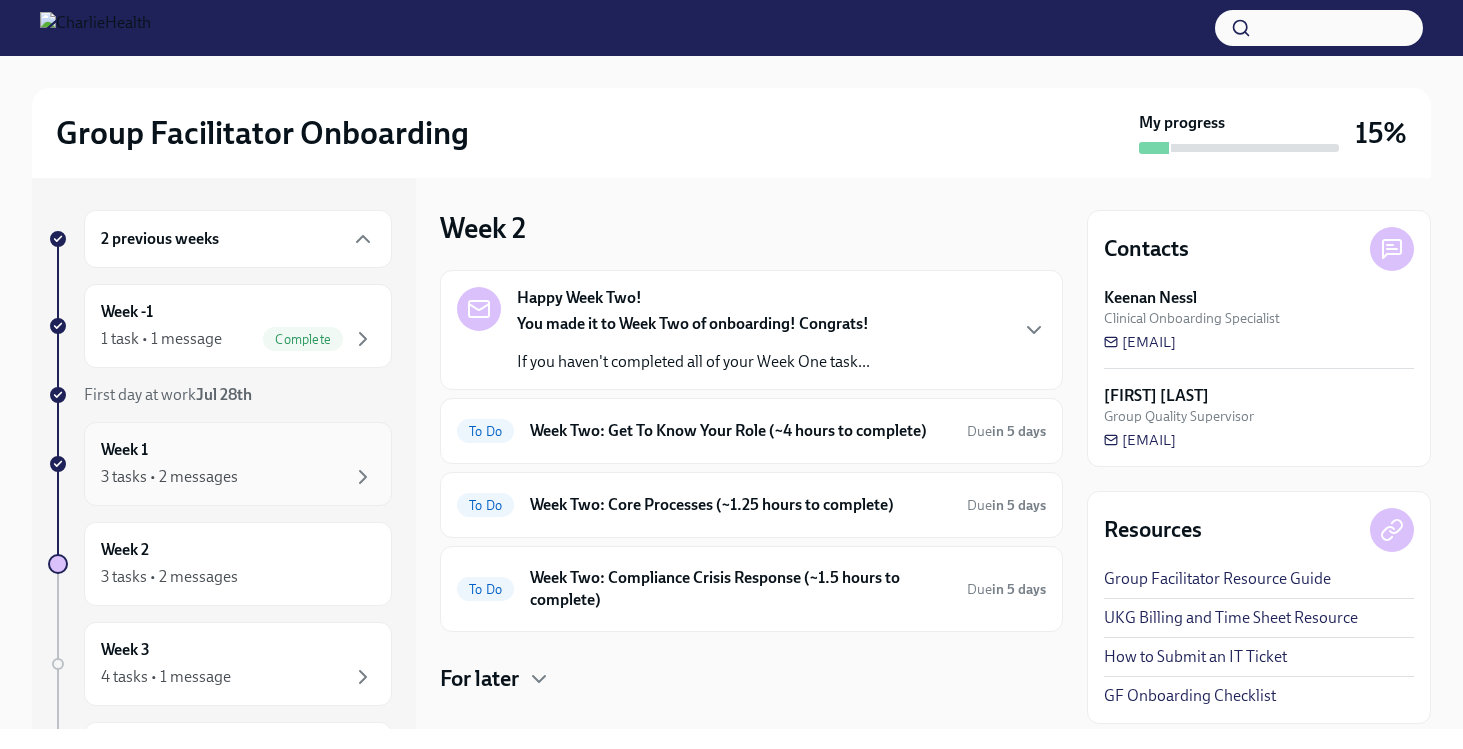 click on "Week 1 3 tasks • 2 messages" at bounding box center (238, 464) 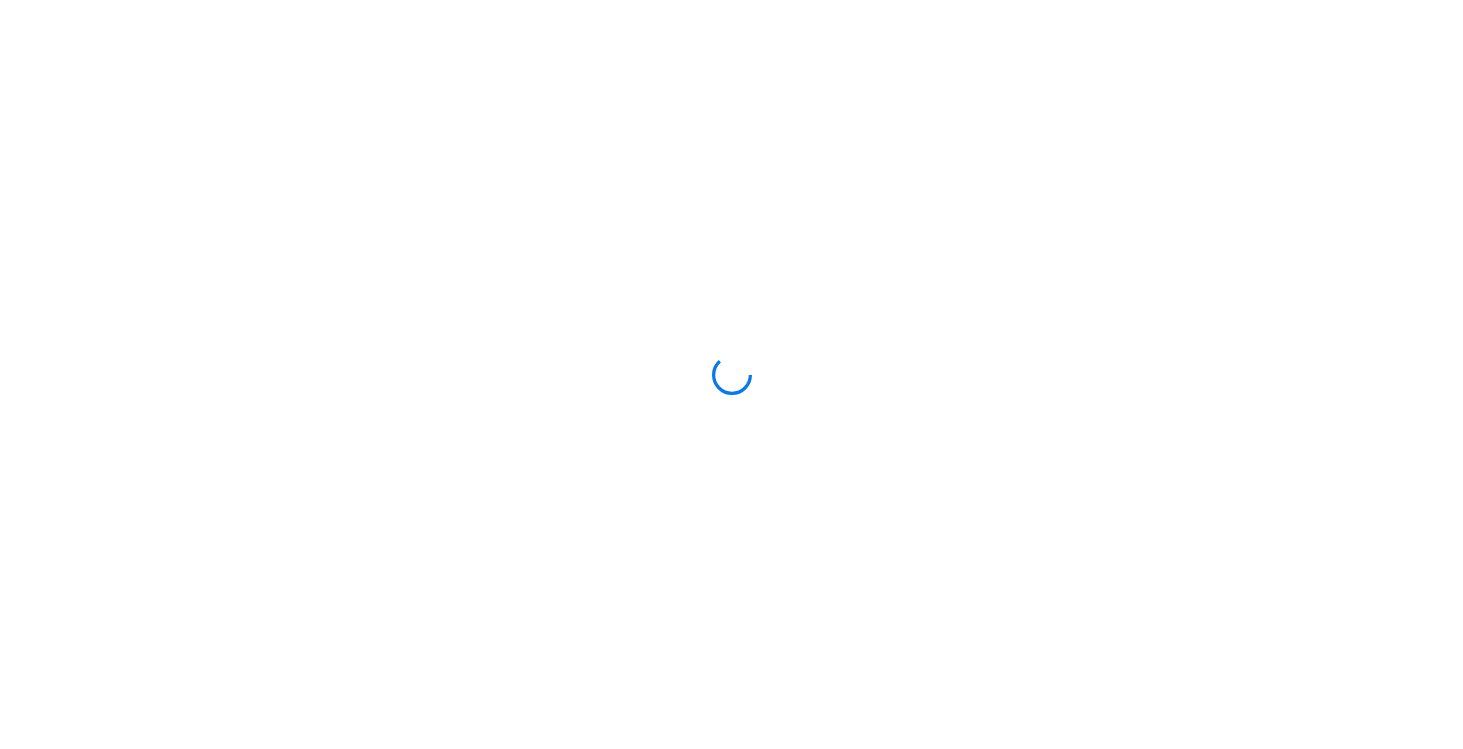 scroll, scrollTop: 0, scrollLeft: 0, axis: both 